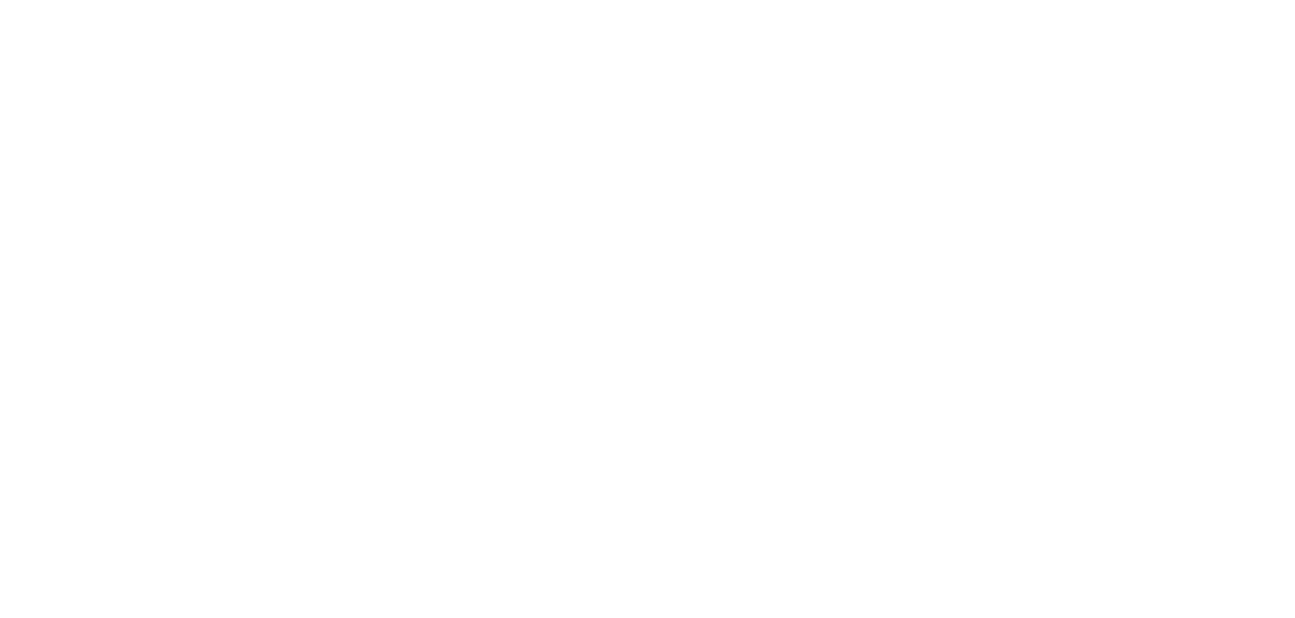 scroll, scrollTop: 0, scrollLeft: 0, axis: both 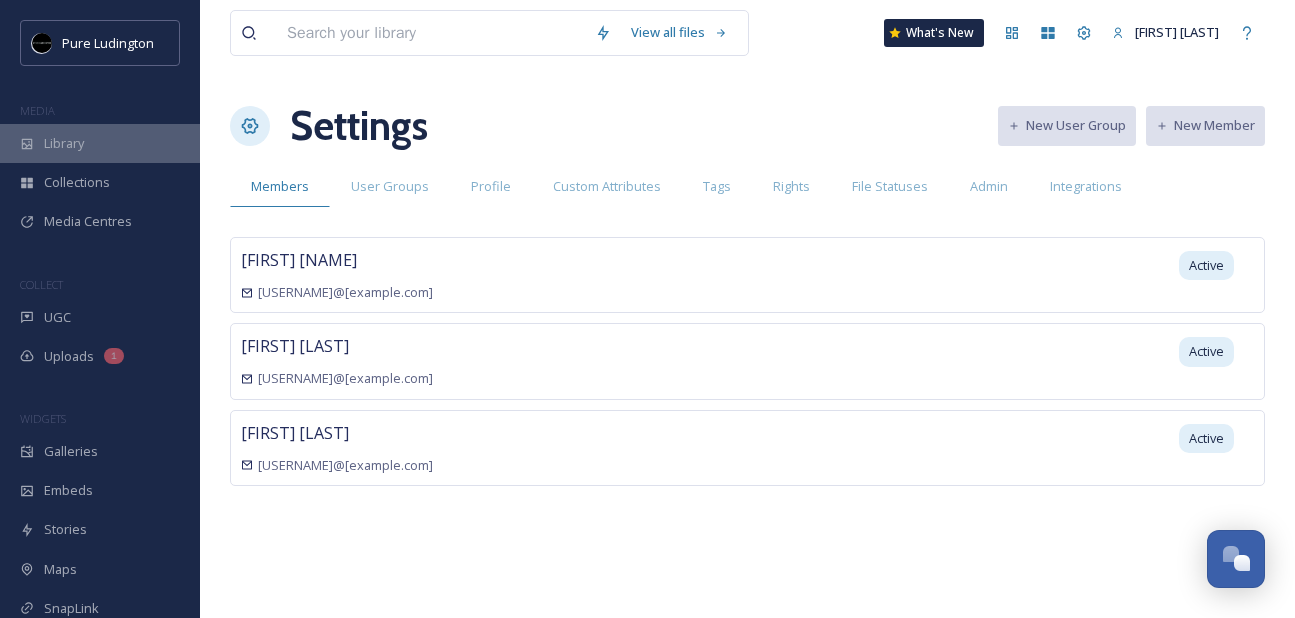 click on "Library" at bounding box center (100, 143) 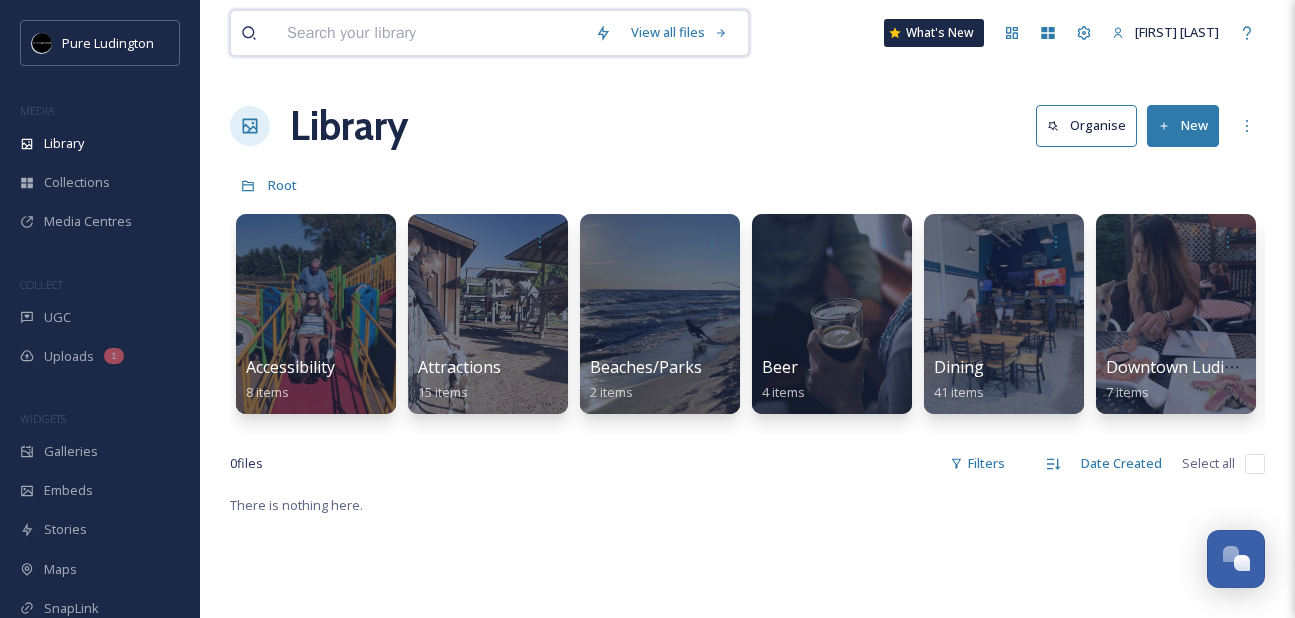 click at bounding box center (431, 33) 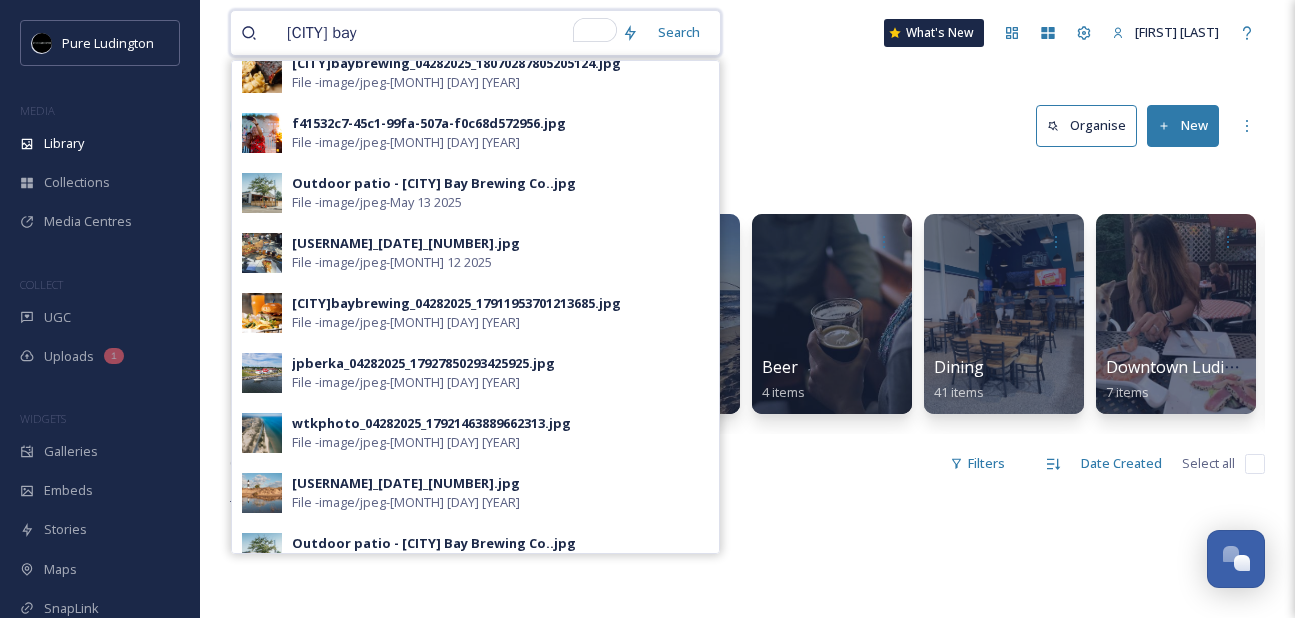 scroll, scrollTop: 706, scrollLeft: 0, axis: vertical 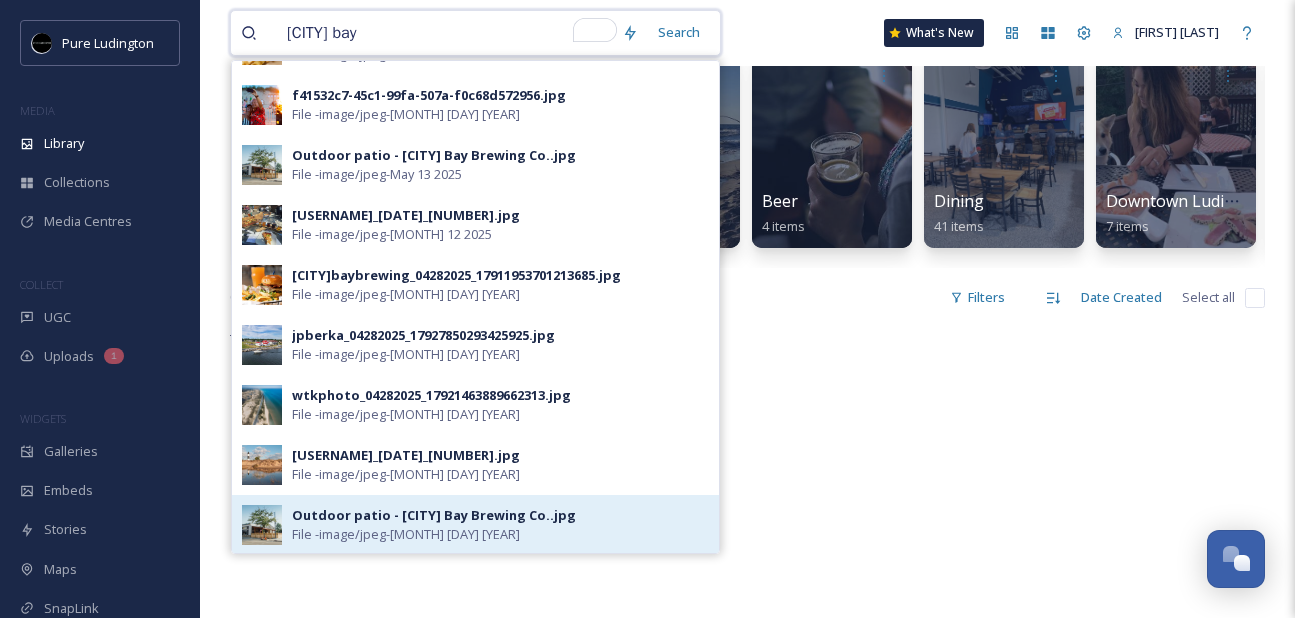 type on "ludington bay" 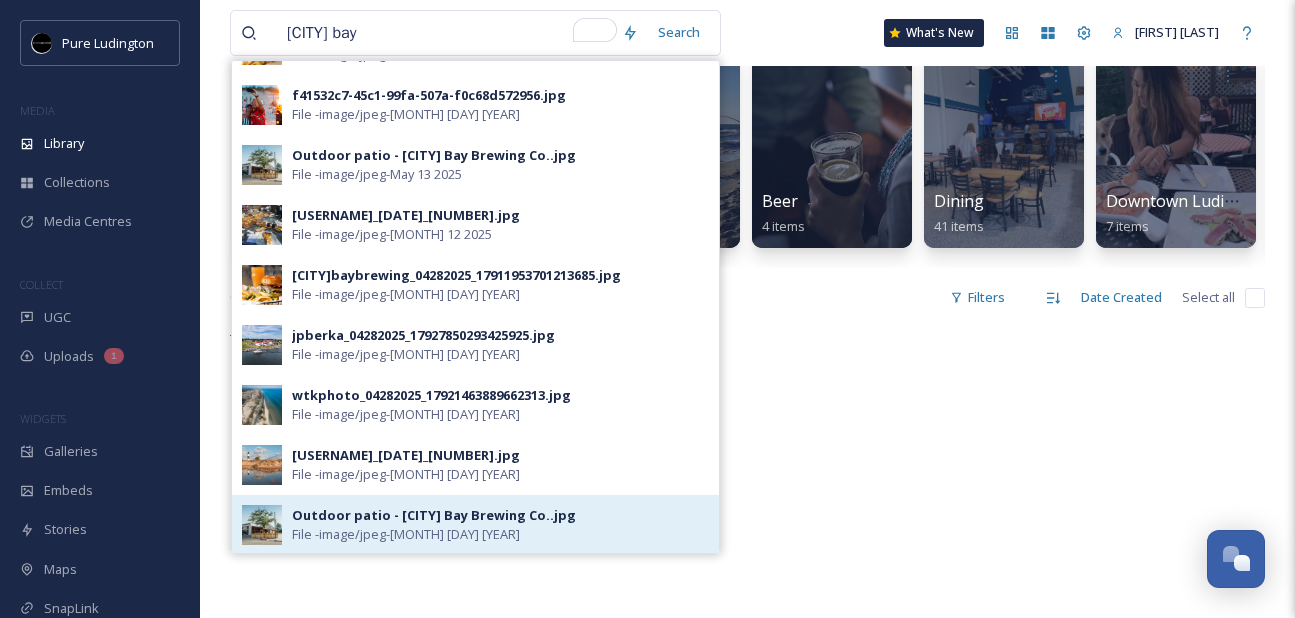 click on "Outdoor patio - Ludington Bay Brewing Co..jpg" at bounding box center [434, 515] 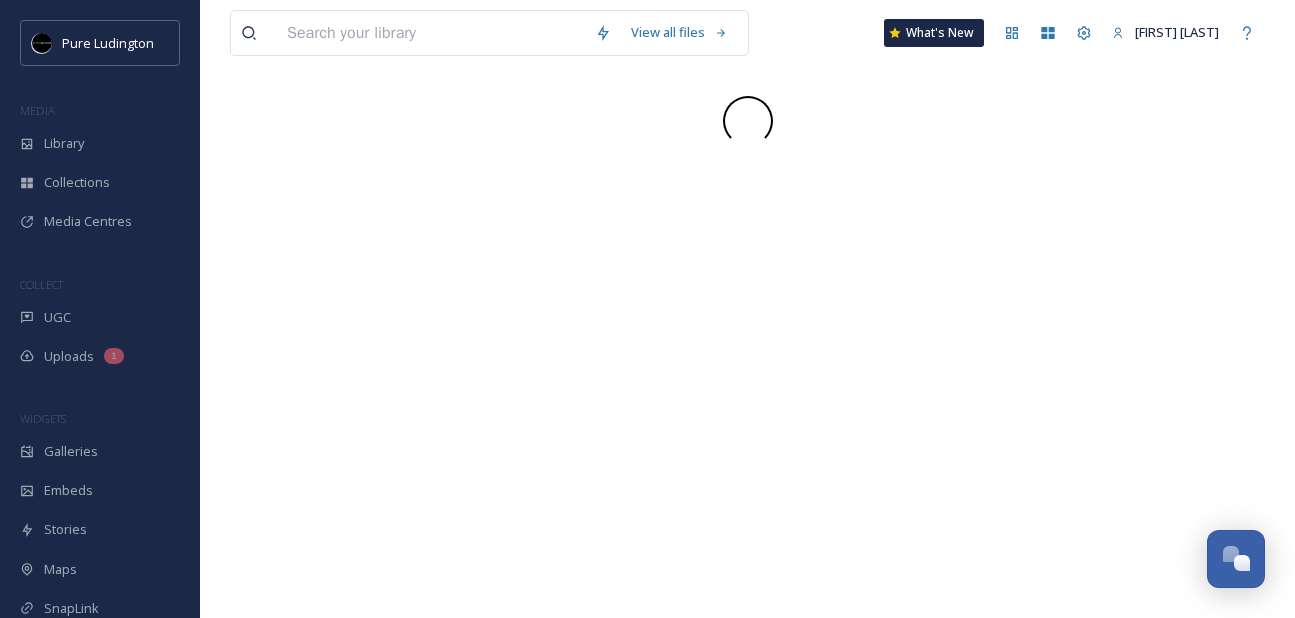 scroll, scrollTop: 0, scrollLeft: 0, axis: both 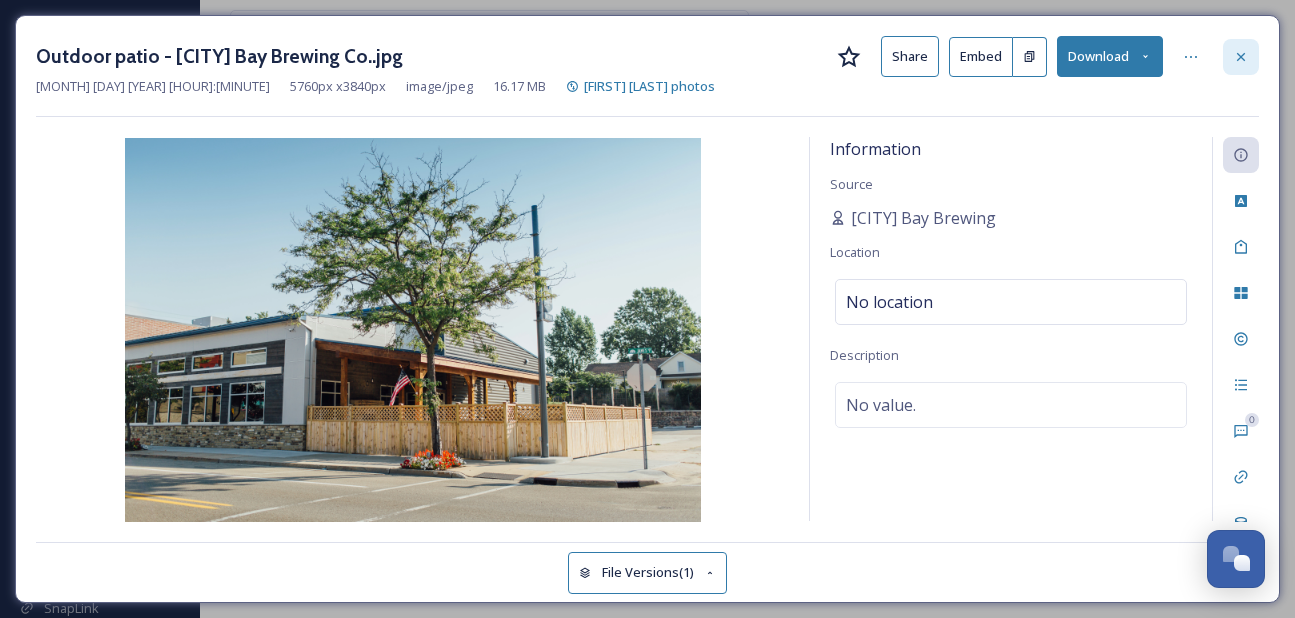 click 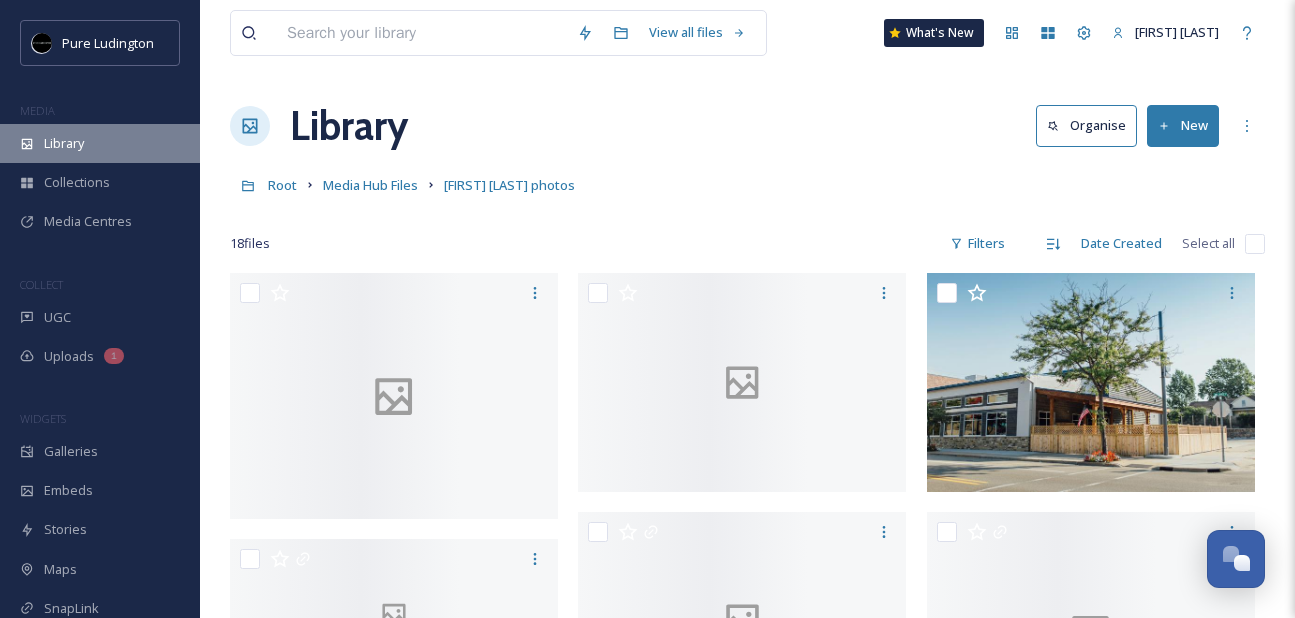 click on "Library" at bounding box center (100, 143) 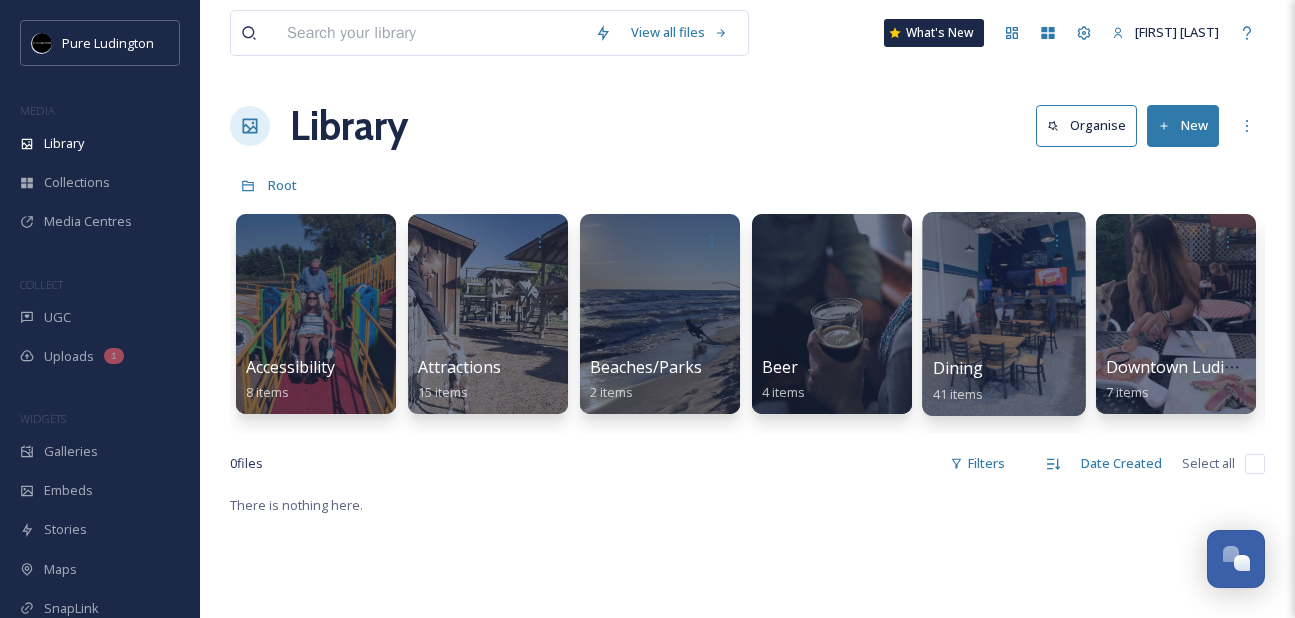 click at bounding box center [1003, 314] 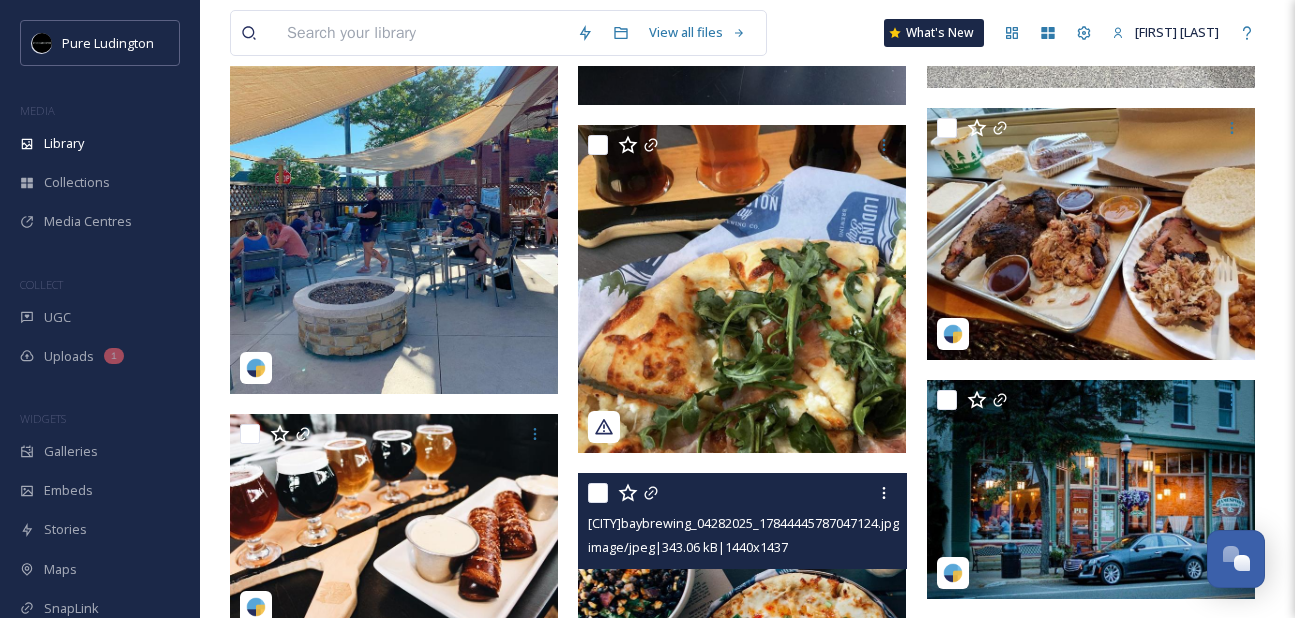 scroll, scrollTop: 1231, scrollLeft: 0, axis: vertical 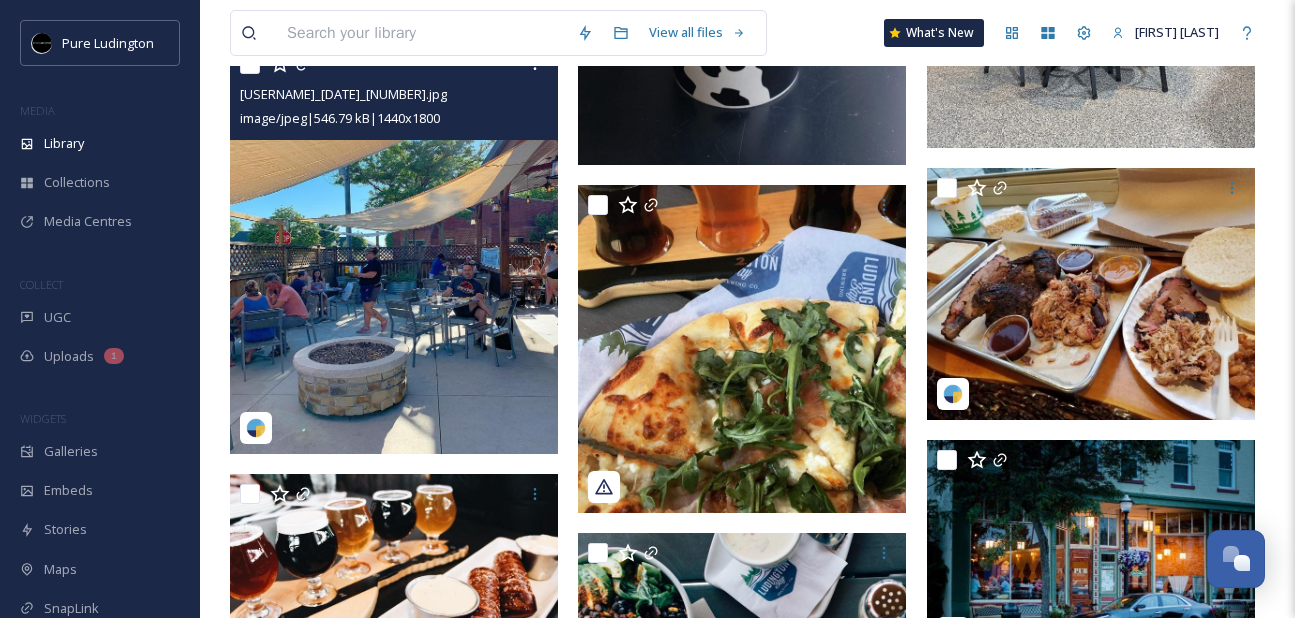 click at bounding box center (394, 249) 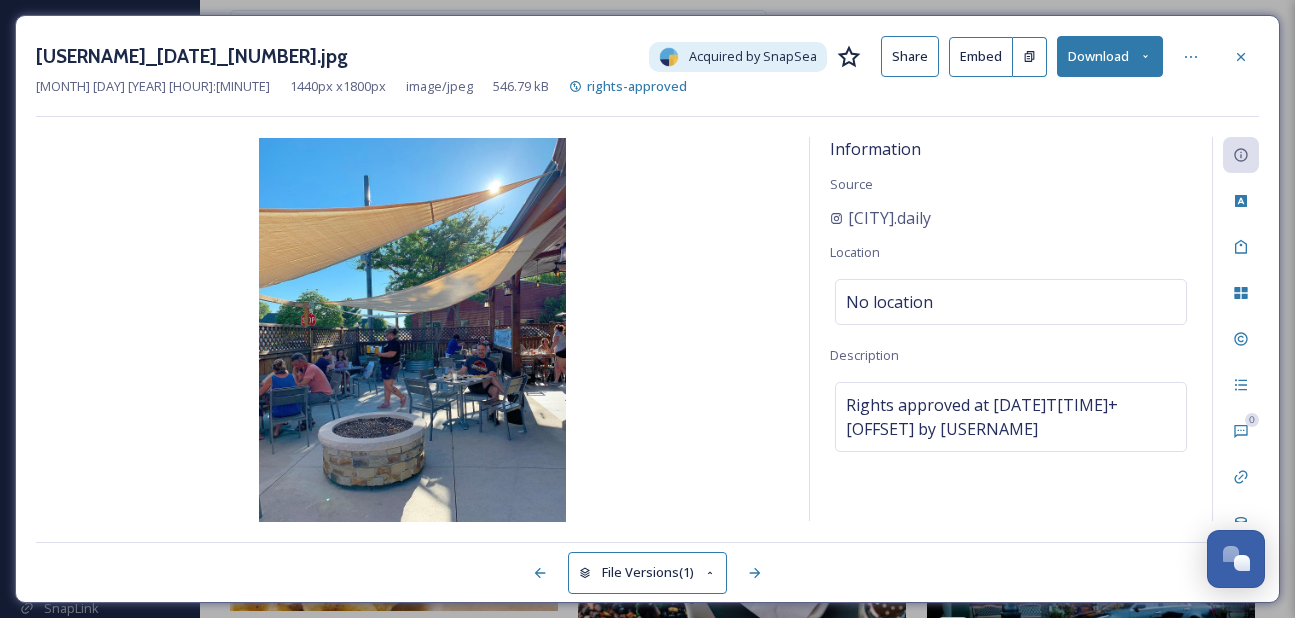 click on "Download" at bounding box center [1110, 56] 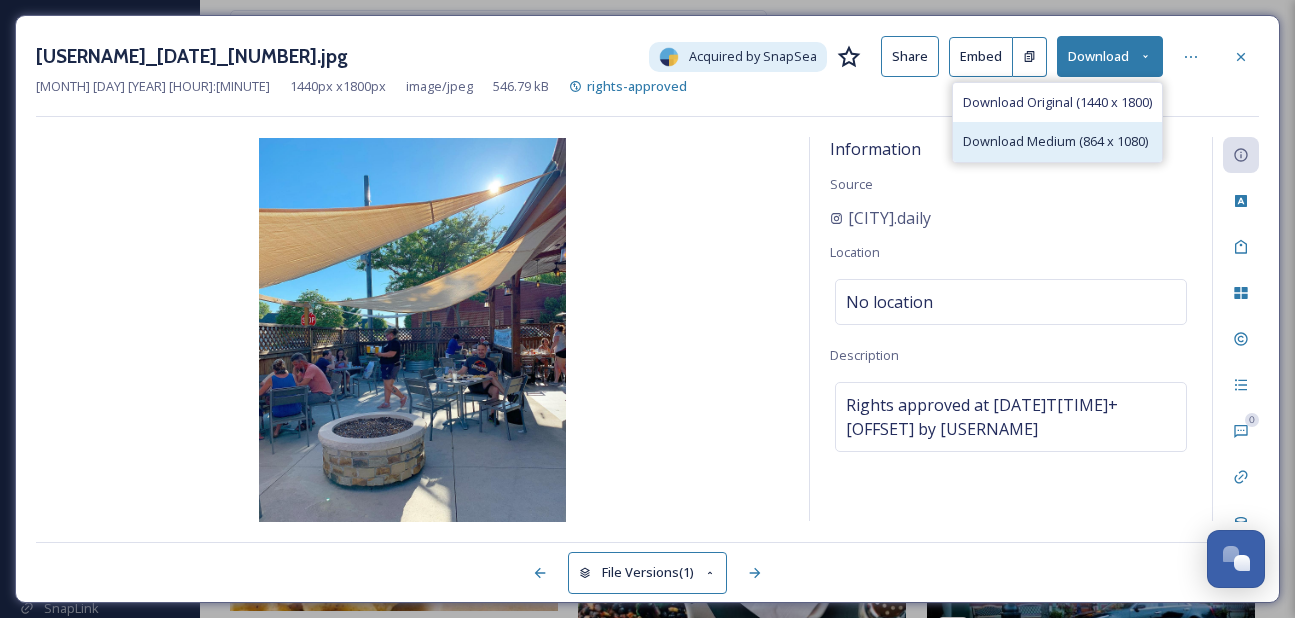 click on "Download Medium (864 x 1080)" at bounding box center [1055, 141] 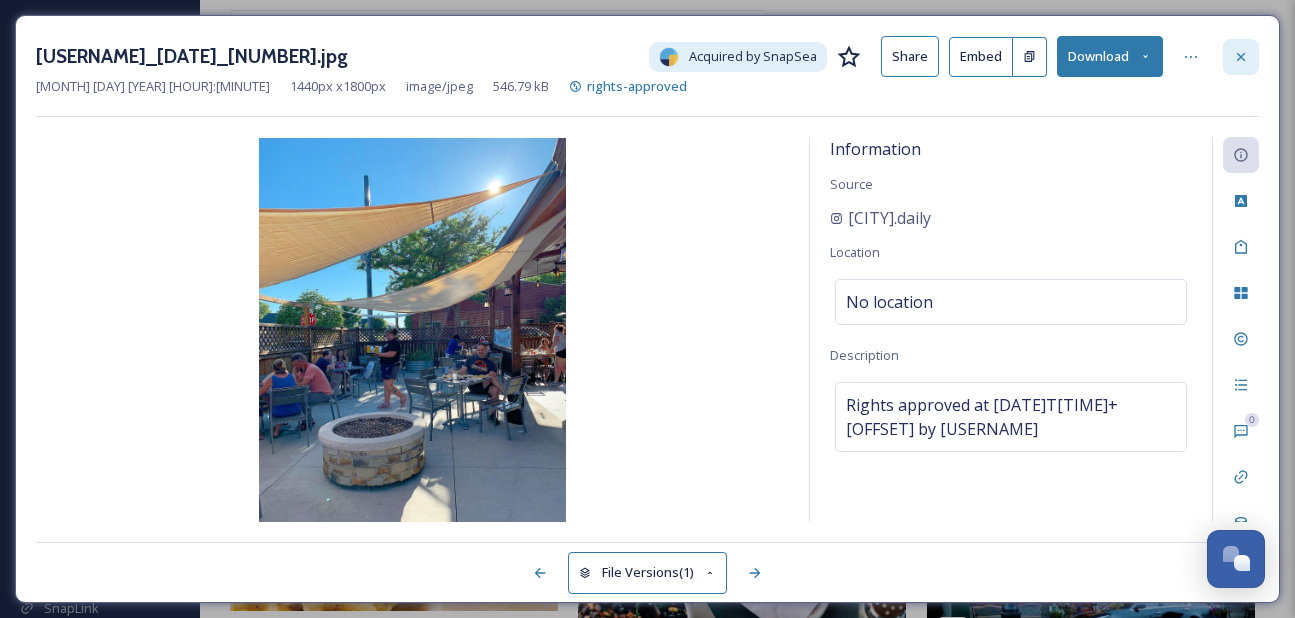 click 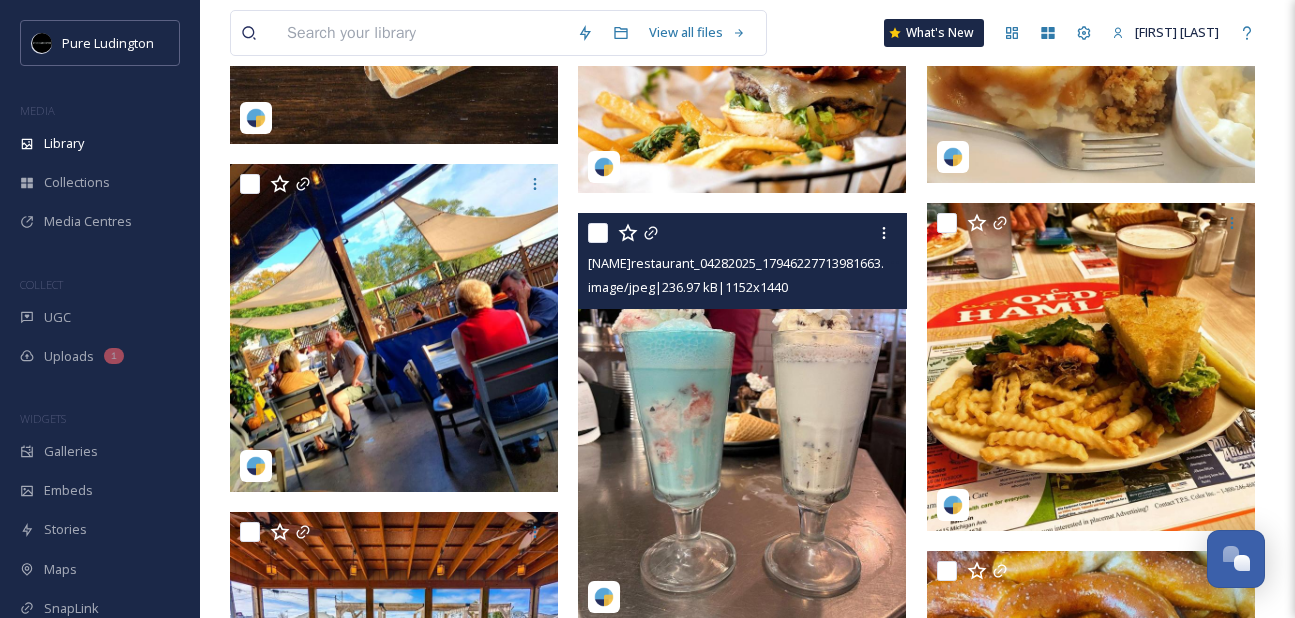 scroll, scrollTop: 3382, scrollLeft: 0, axis: vertical 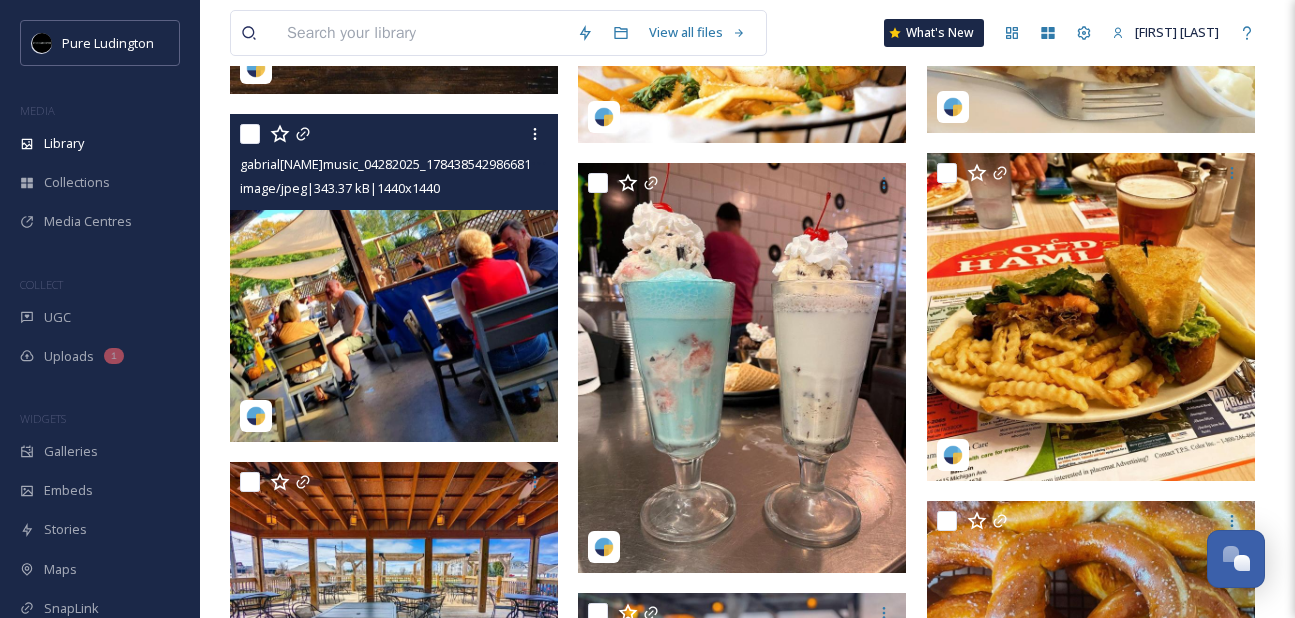 click at bounding box center [394, 278] 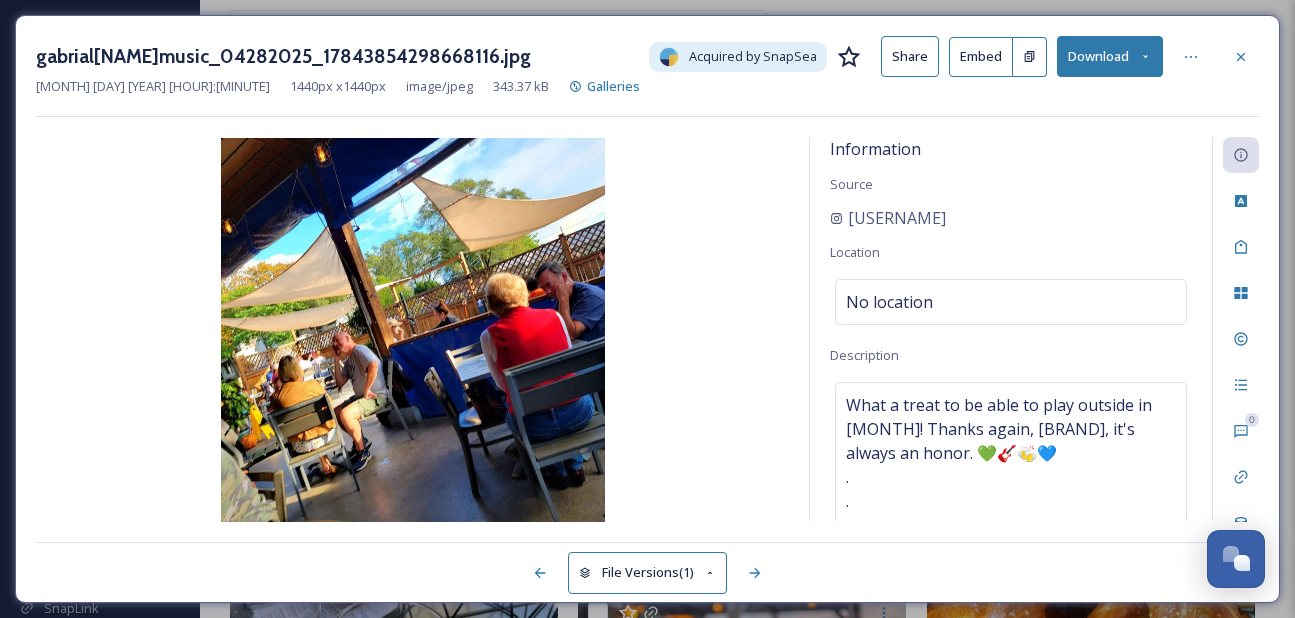 click on "Download" at bounding box center [1110, 56] 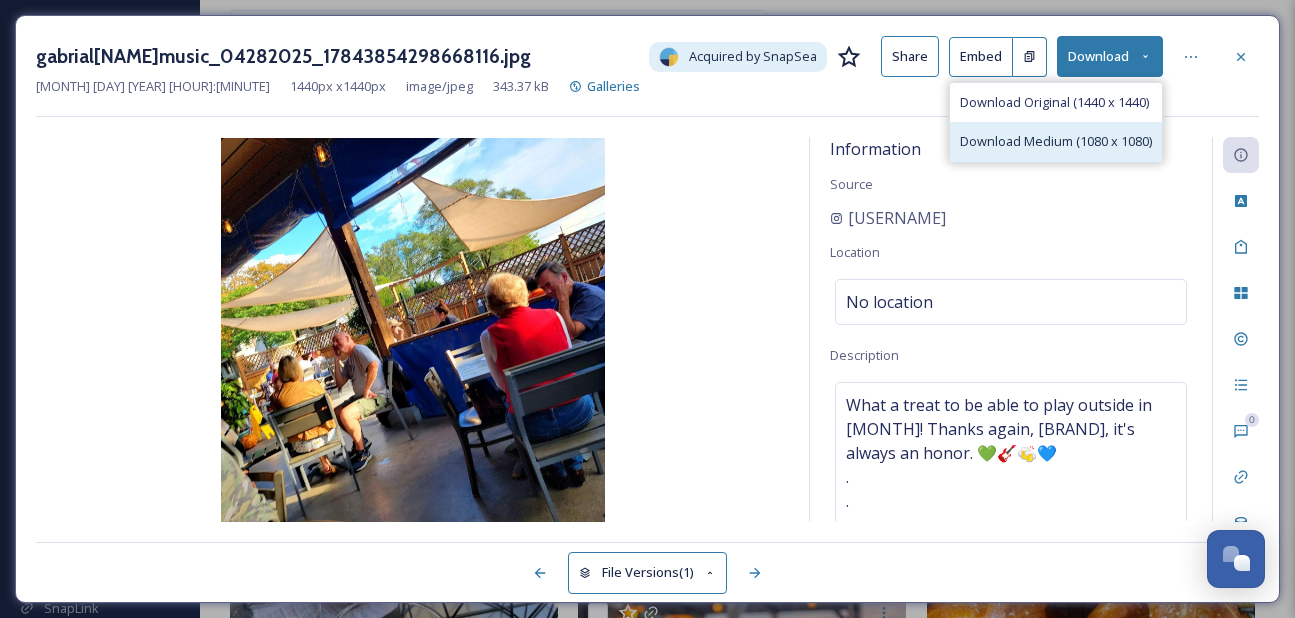 click on "Download Medium (1080 x 1080)" at bounding box center [1056, 141] 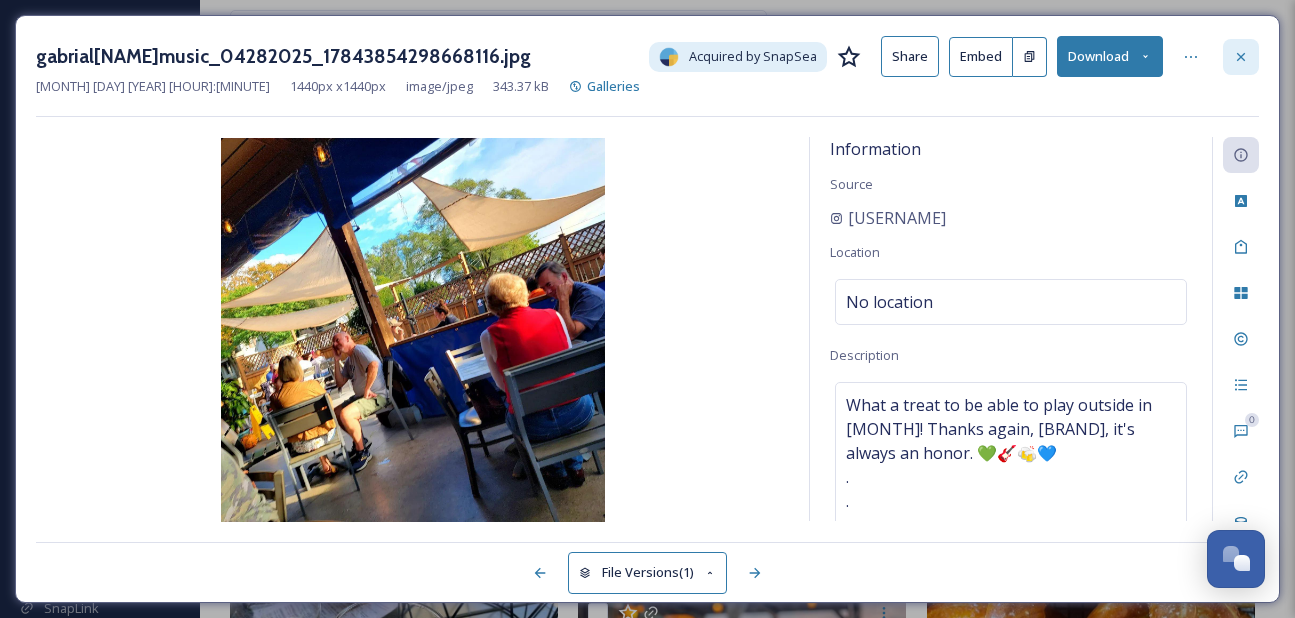 click 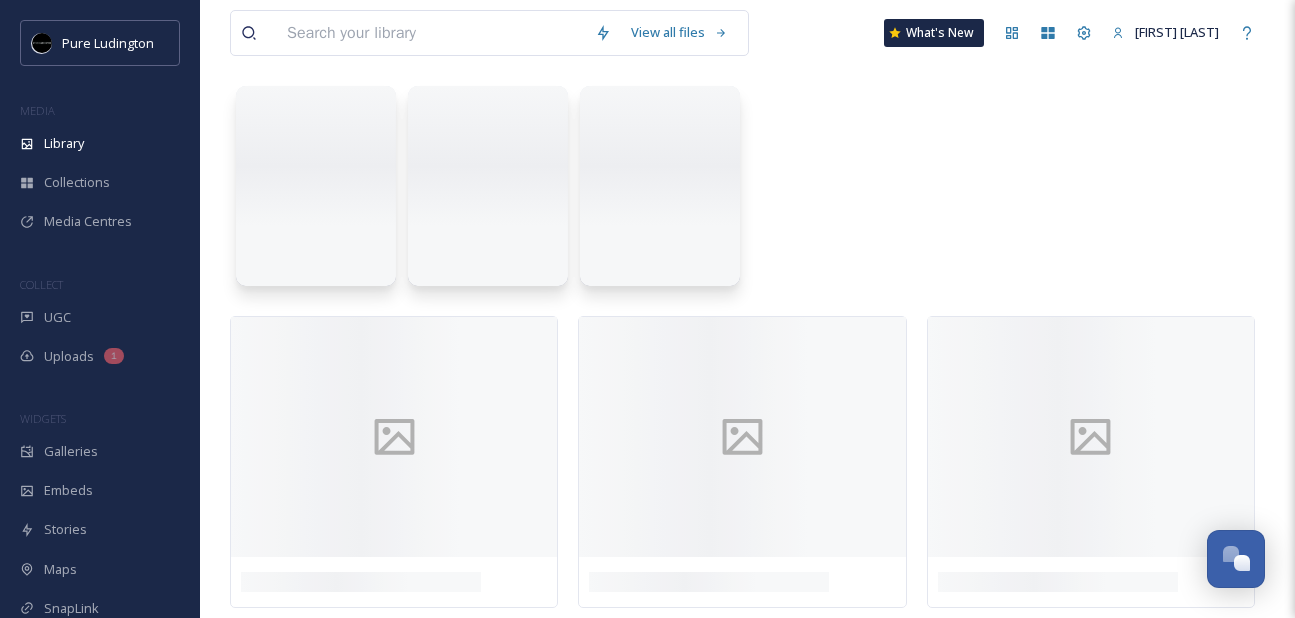 scroll, scrollTop: 0, scrollLeft: 0, axis: both 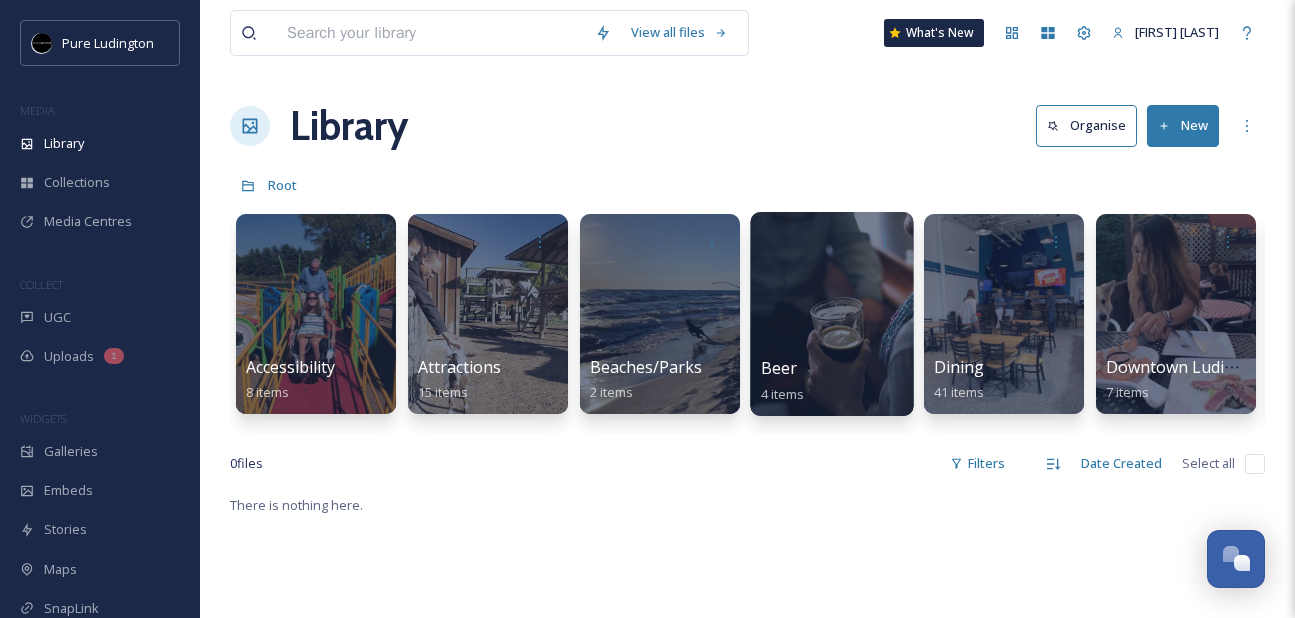 click at bounding box center (831, 314) 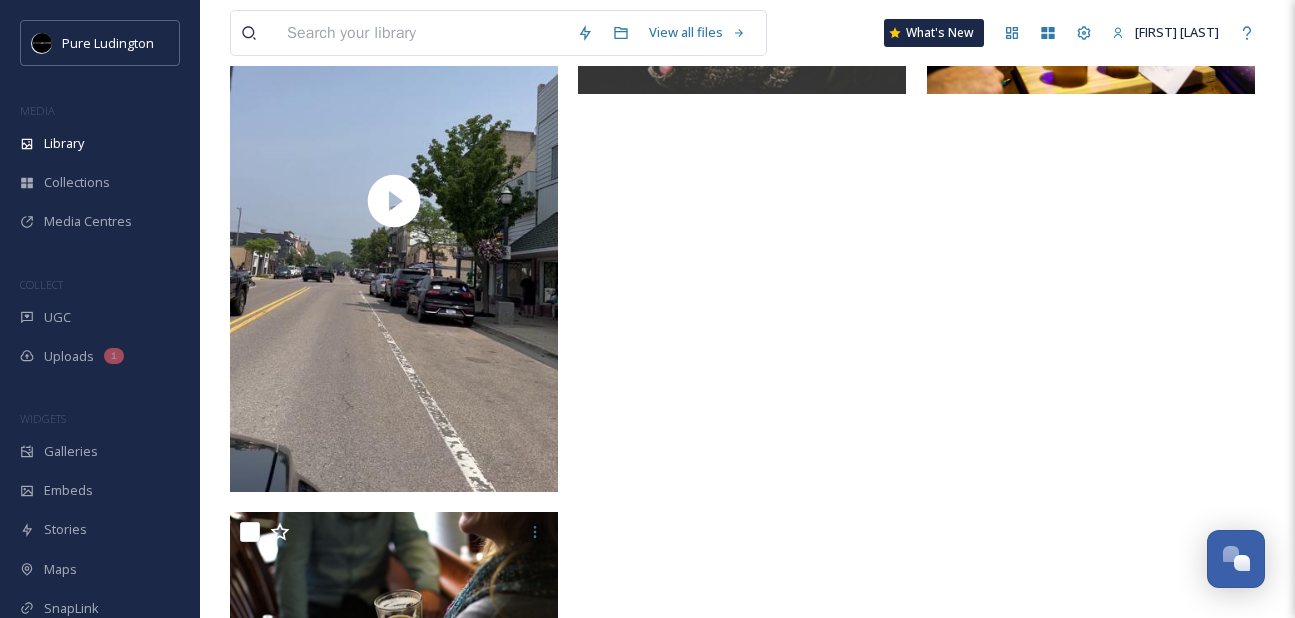scroll, scrollTop: 477, scrollLeft: 0, axis: vertical 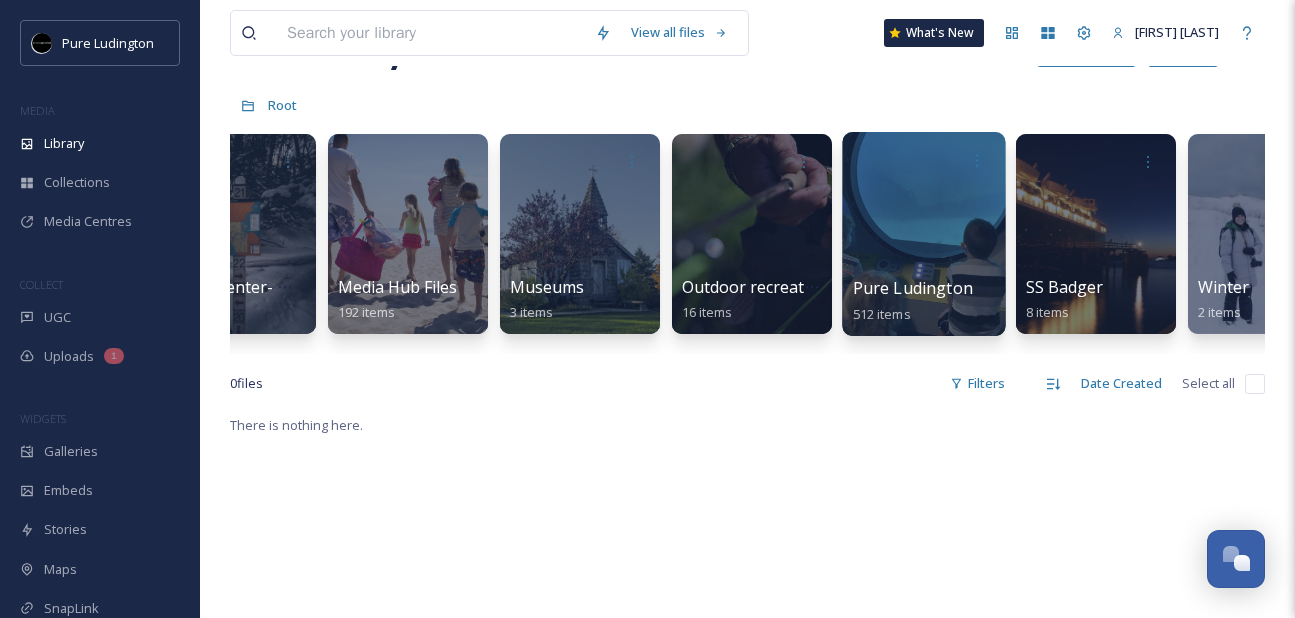 click at bounding box center [923, 234] 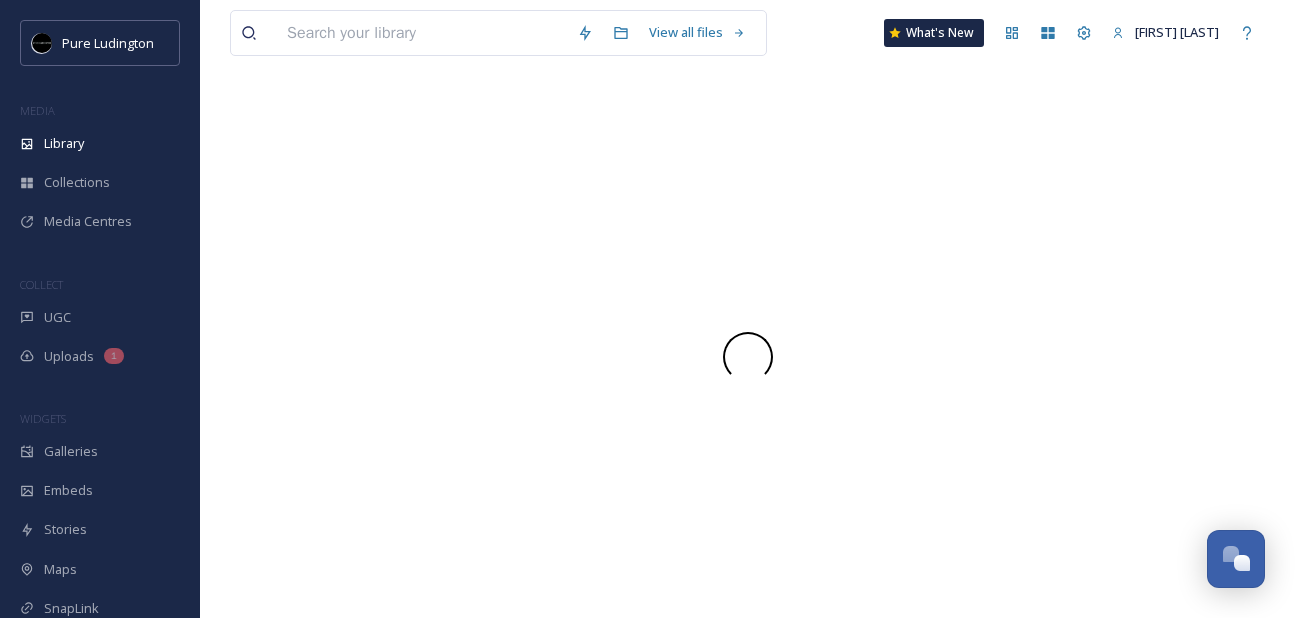 scroll, scrollTop: 0, scrollLeft: 0, axis: both 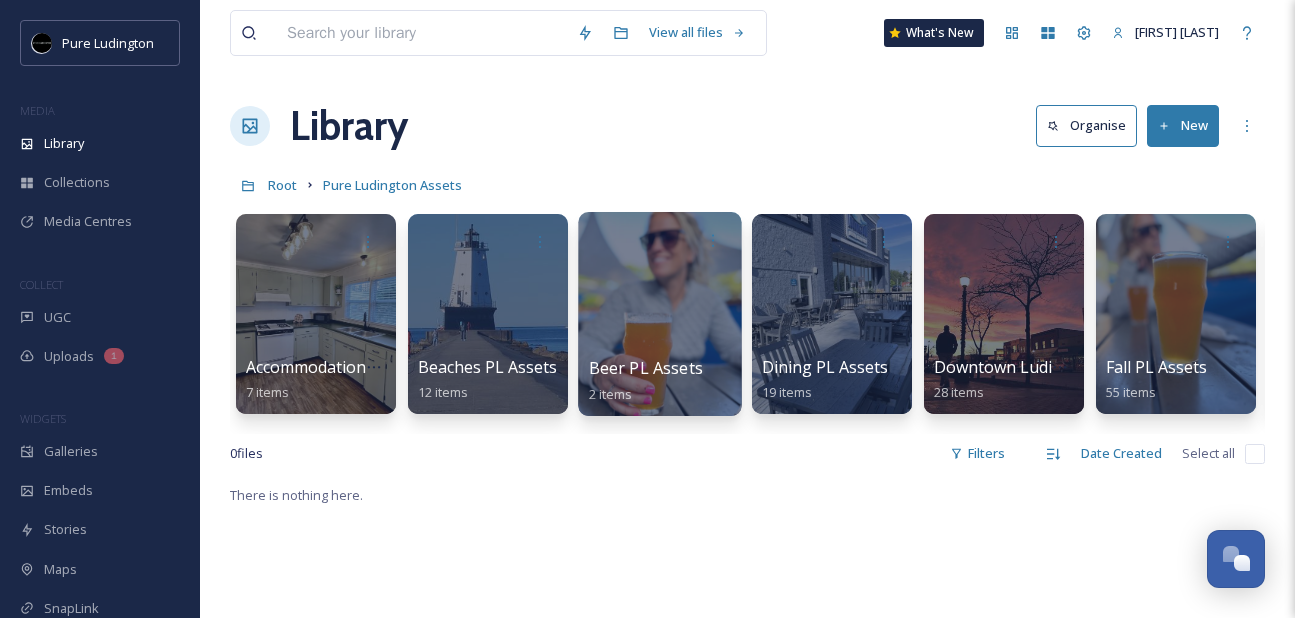 click at bounding box center [659, 314] 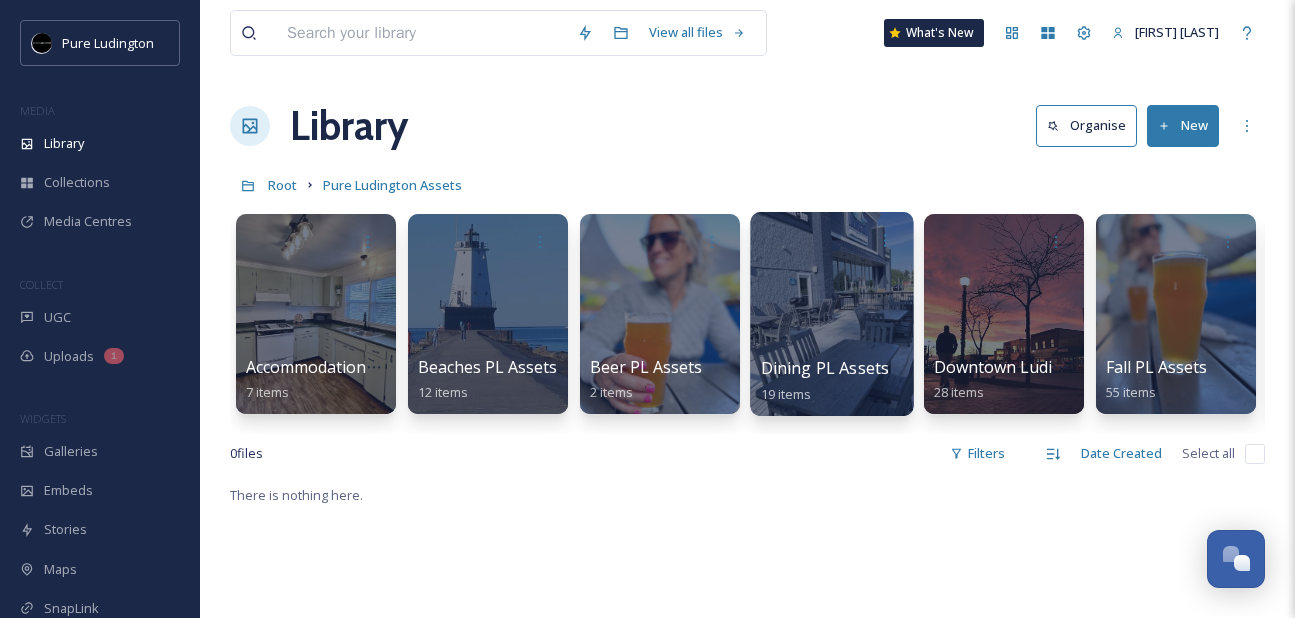 click at bounding box center [831, 314] 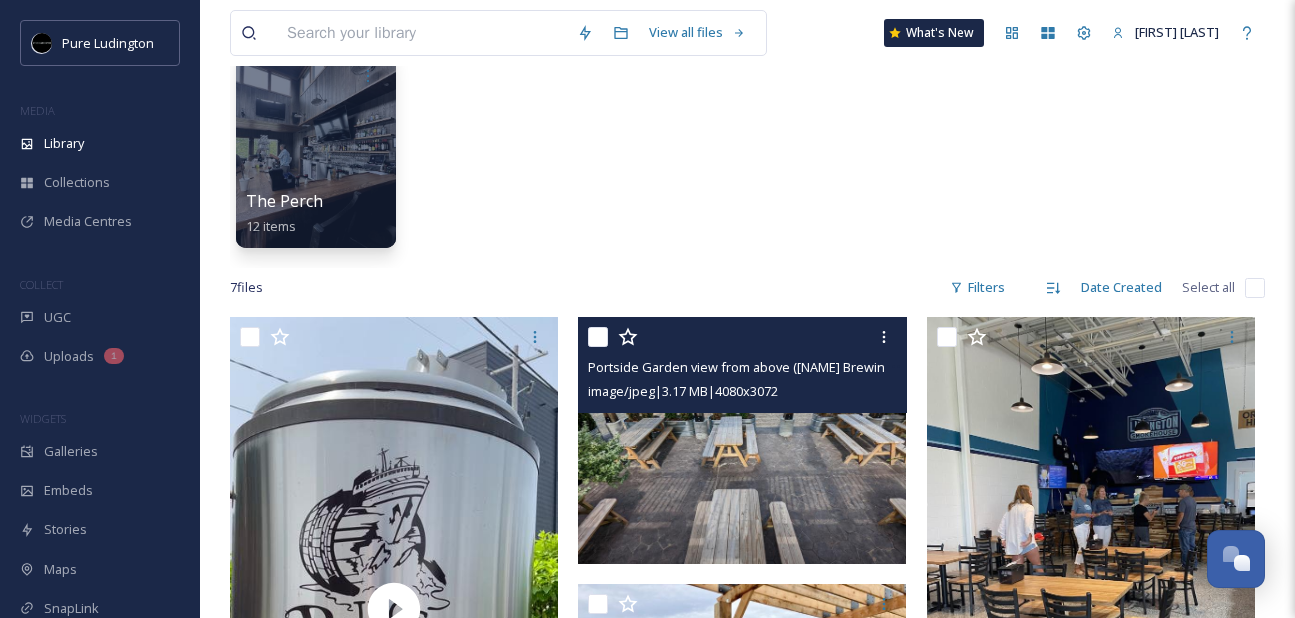 scroll, scrollTop: 0, scrollLeft: 0, axis: both 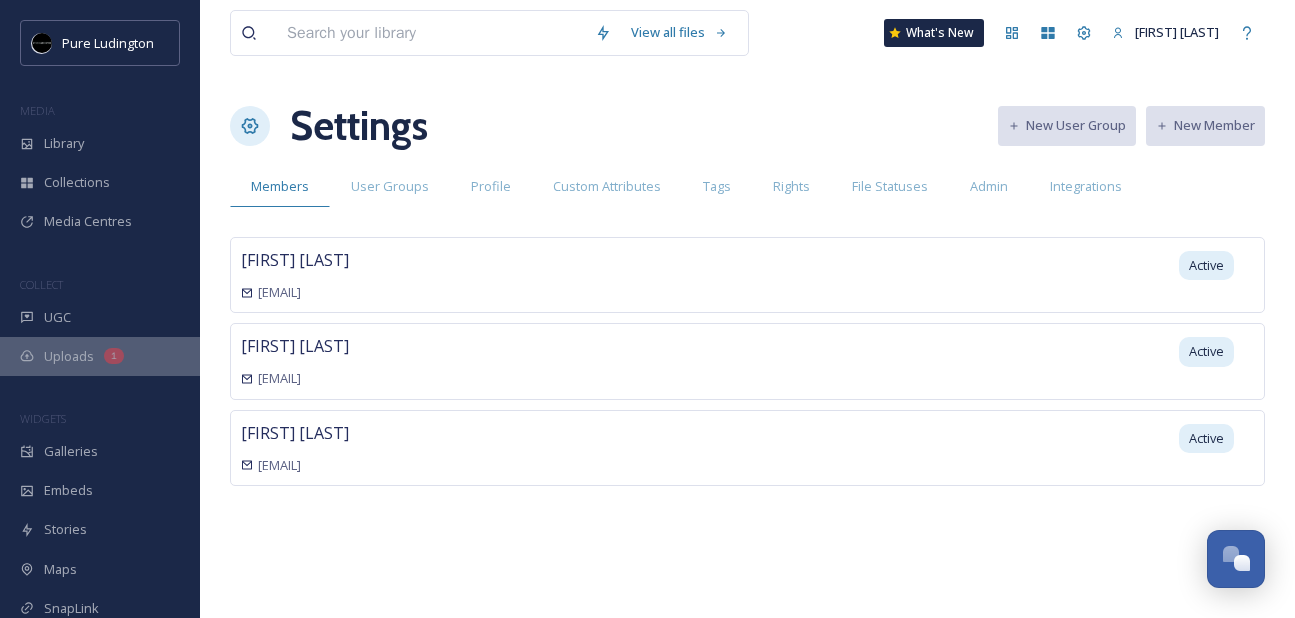 click on "Uploads 1" at bounding box center [100, 356] 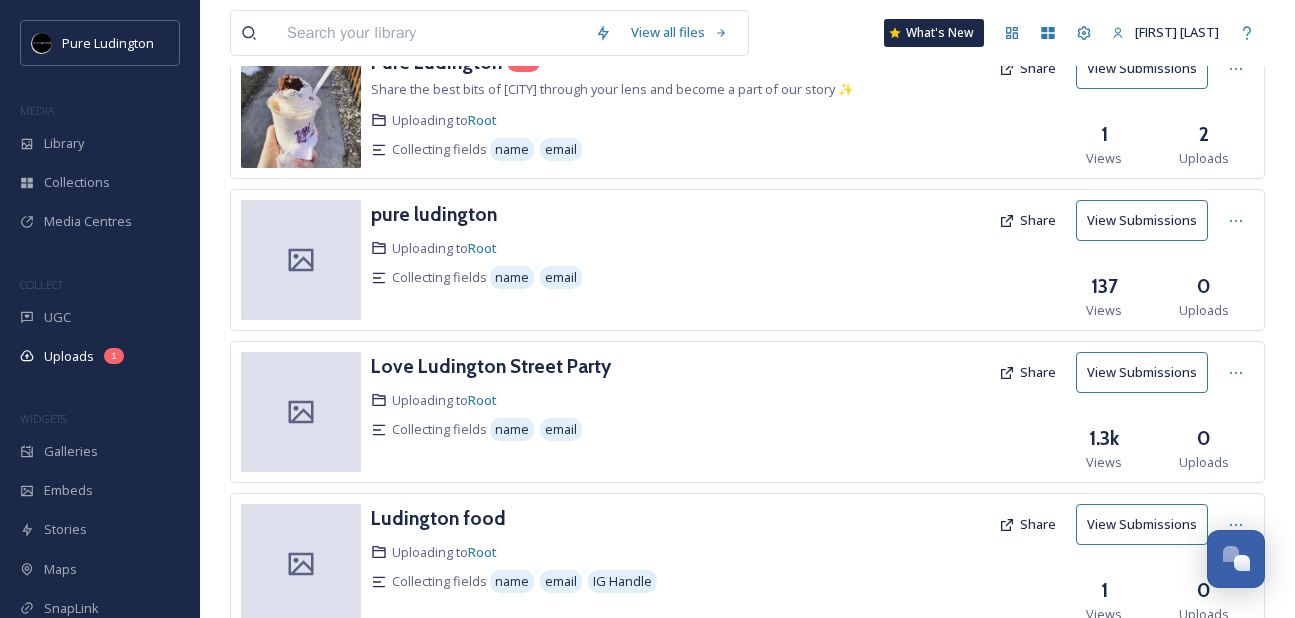 scroll, scrollTop: 0, scrollLeft: 0, axis: both 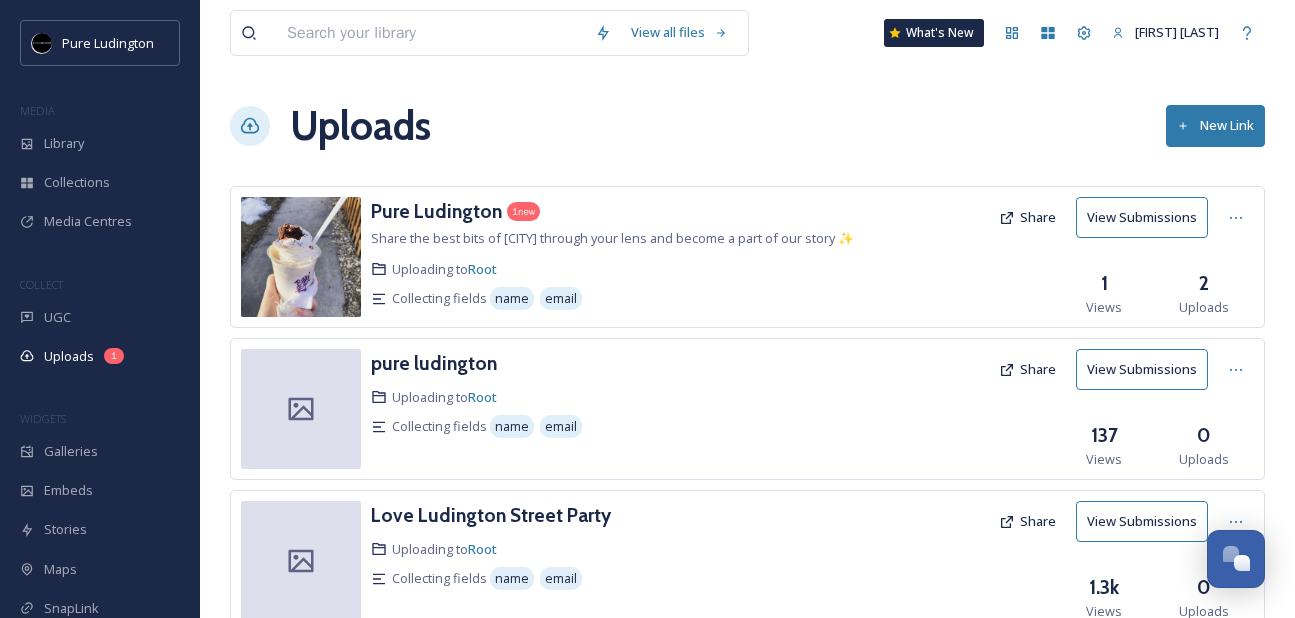 click on "New Link" at bounding box center (1215, 125) 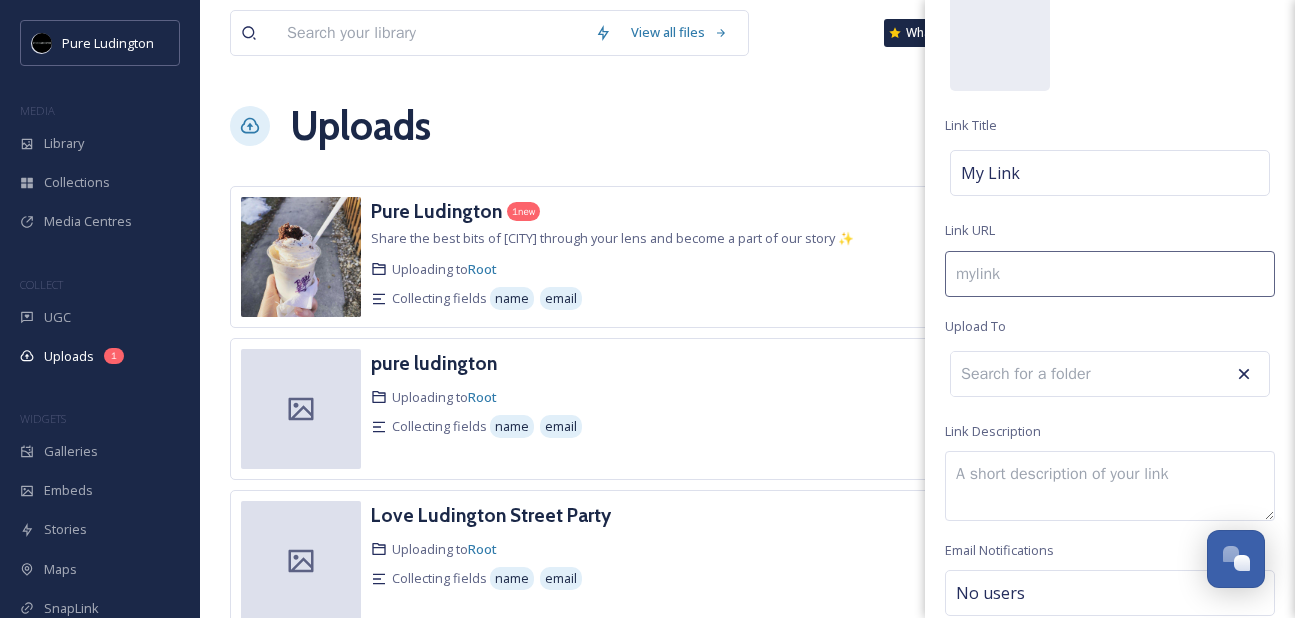 scroll, scrollTop: 118, scrollLeft: 0, axis: vertical 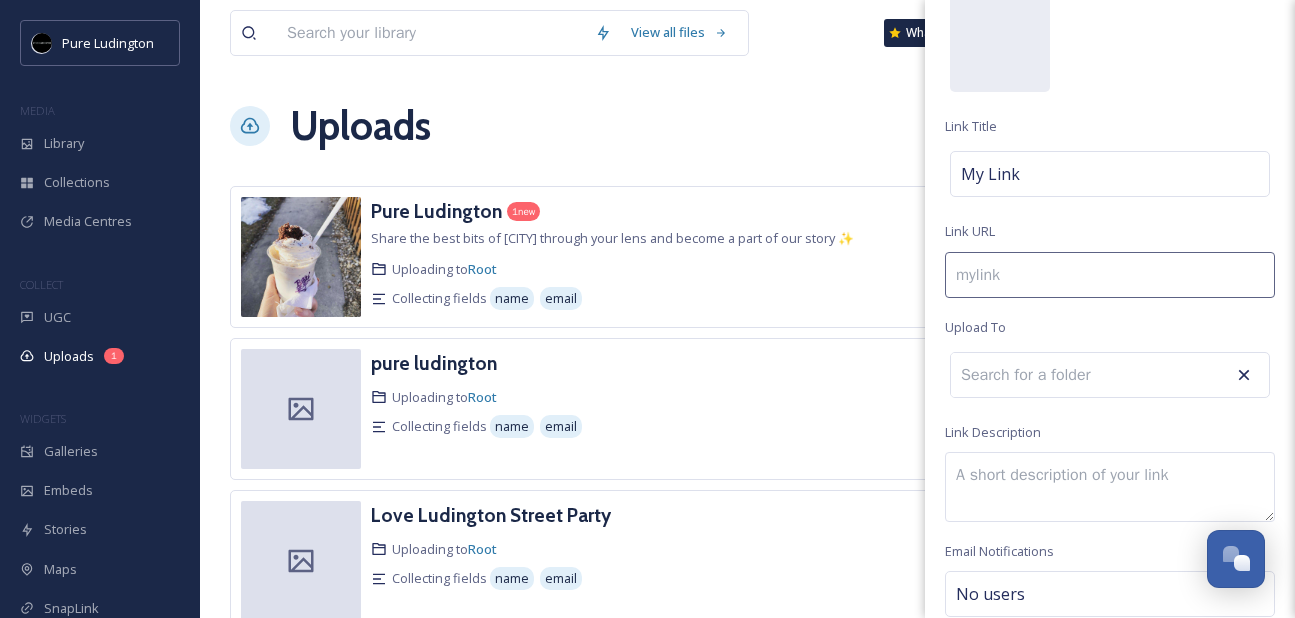 click at bounding box center [1037, 375] 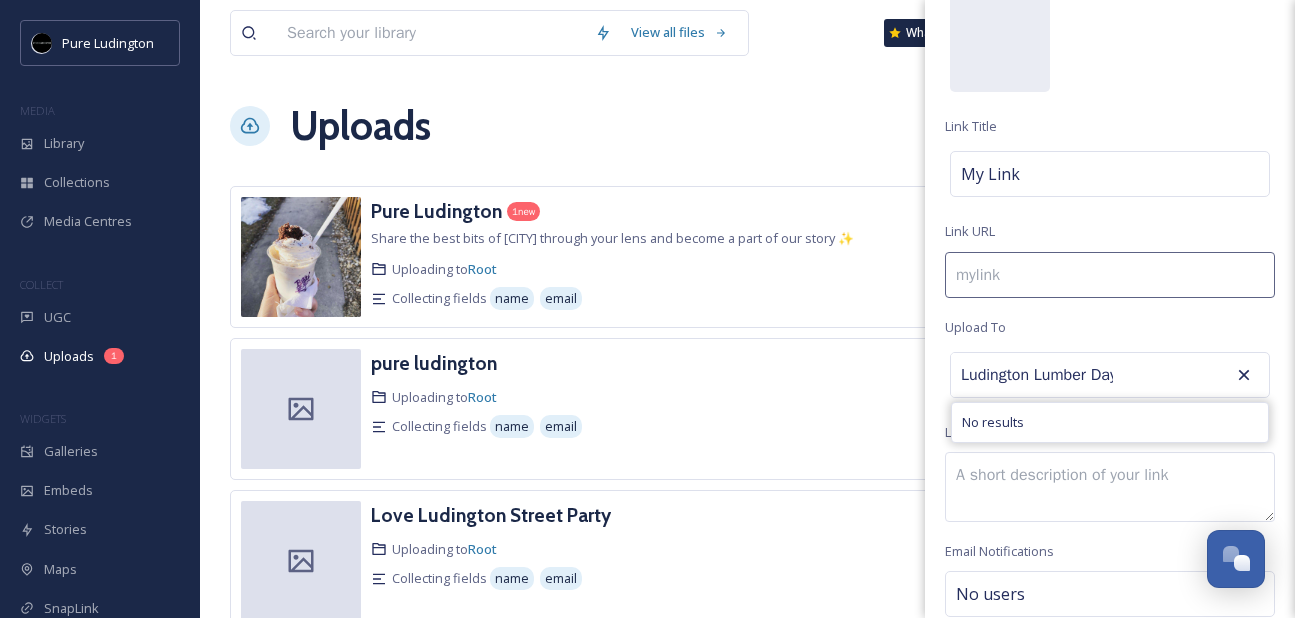 type on "Ludington Lumber Days" 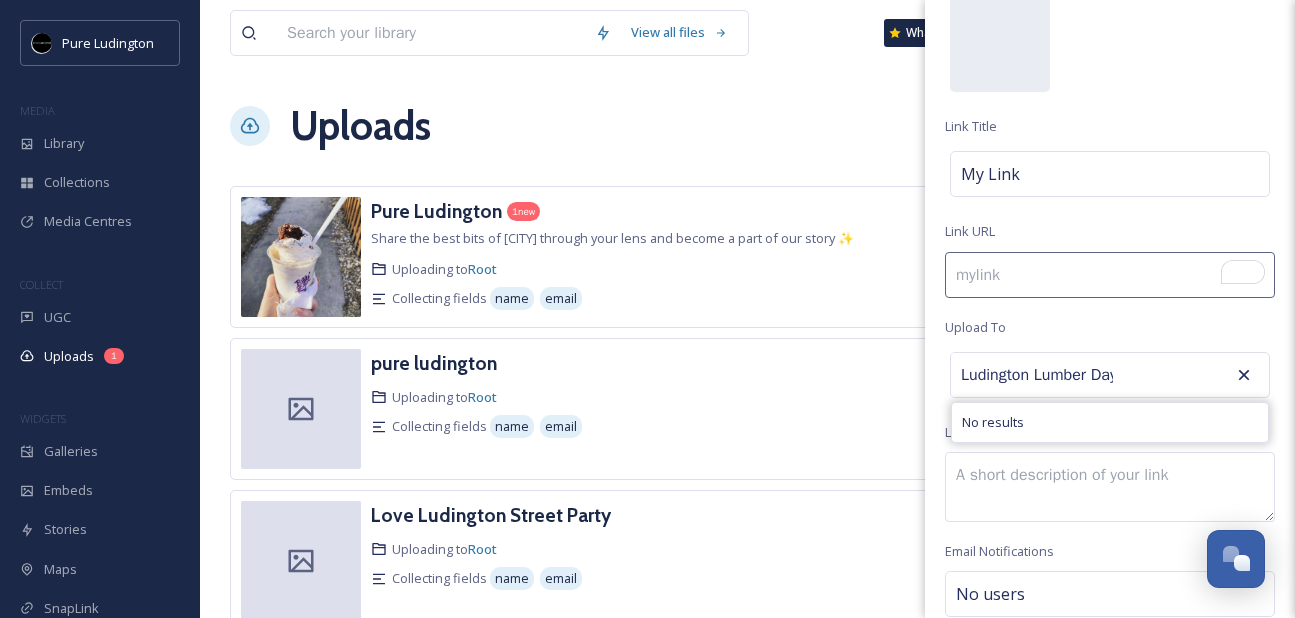 click on "Create Link Background Image Link Title My Link Link URL Upload To Ludington Lumber Days No results Link Description Email Notifications No users Choose Fields & Rights Create Link Included Fields Name Email Additional Rights Context Expiration Date Location Additional Field Rights Commercial Use, Attribution Appreciated Create Link" at bounding box center [1110, 294] 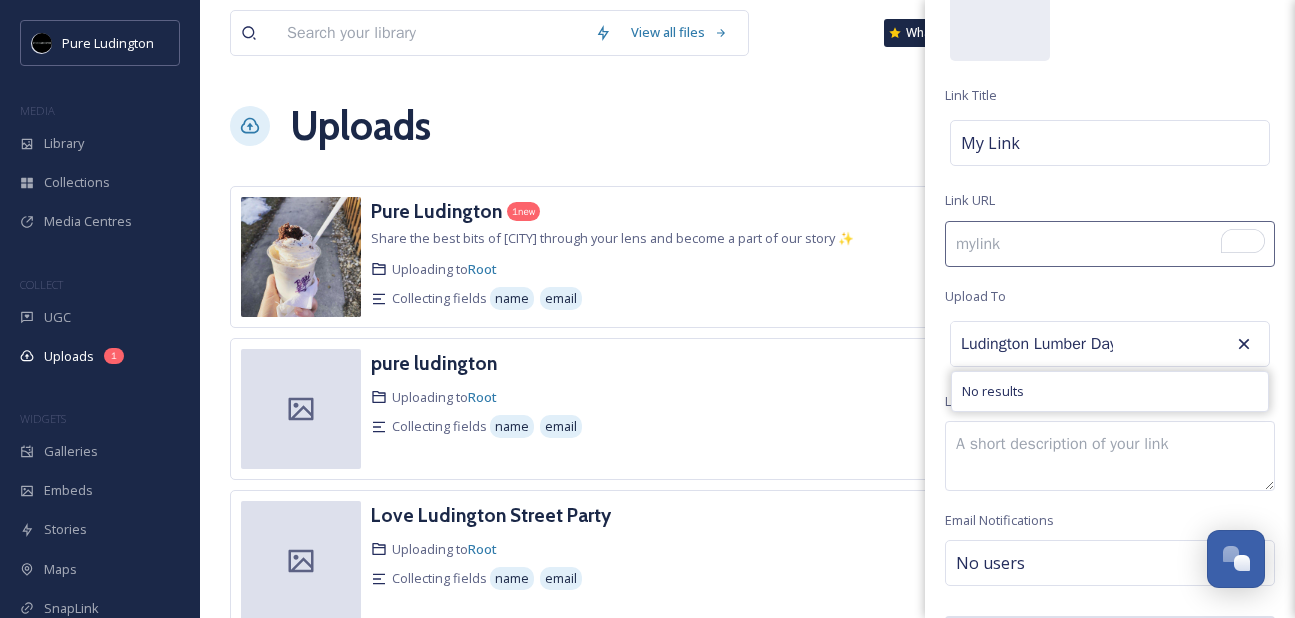 scroll, scrollTop: 0, scrollLeft: 0, axis: both 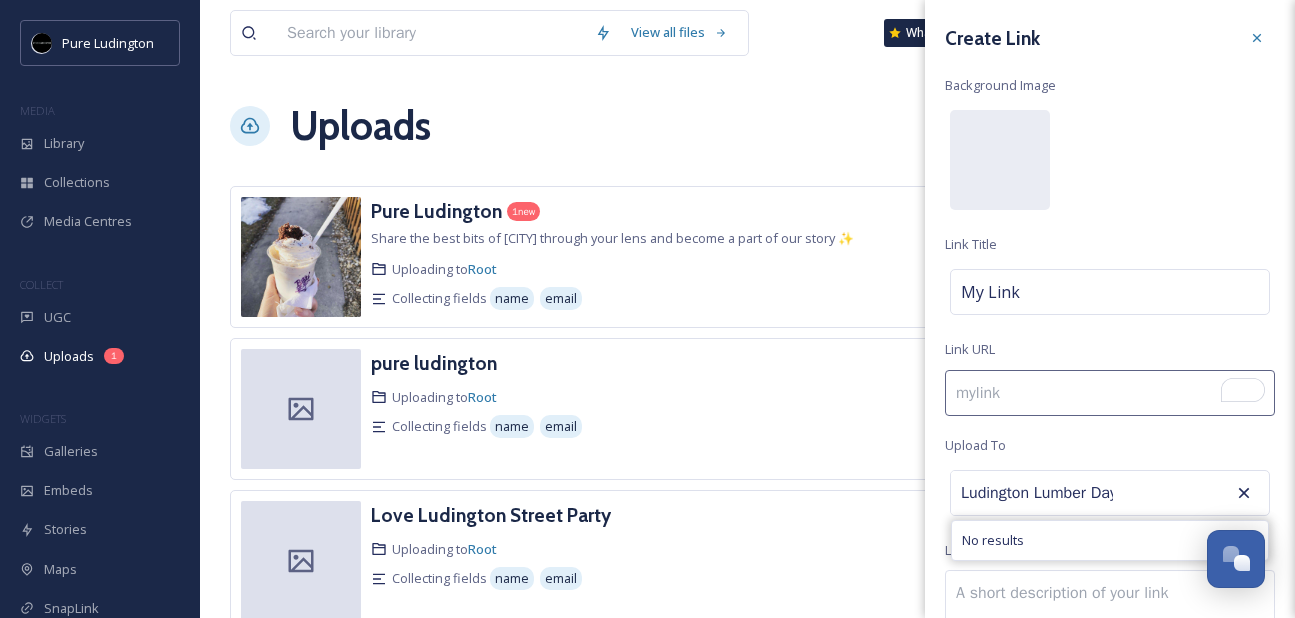 click on "Create Link Background Image Link Title My Link Link URL Upload To Ludington Lumber Days No results Link Description Email Notifications No users Choose Fields & Rights Create Link Included Fields Name Email Additional Rights Context Expiration Date Location Additional Field Rights Commercial Use, Attribution Appreciated Create Link" at bounding box center (1110, 412) 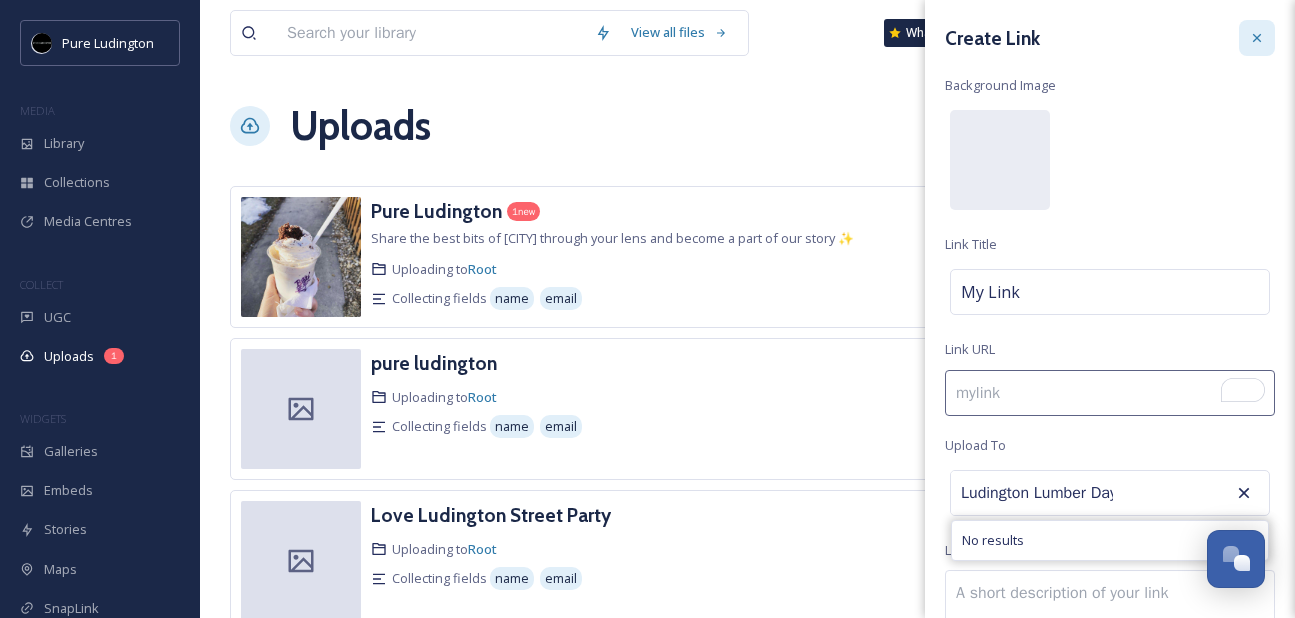 click 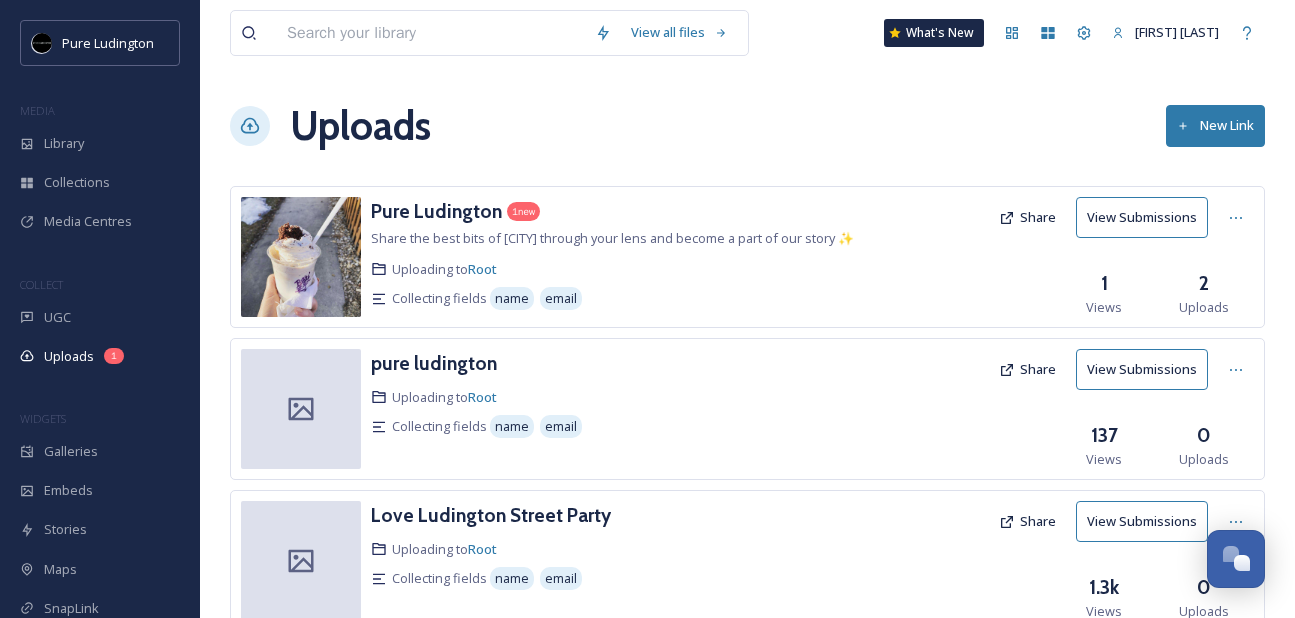 click on "Uploads New Link" at bounding box center [747, 126] 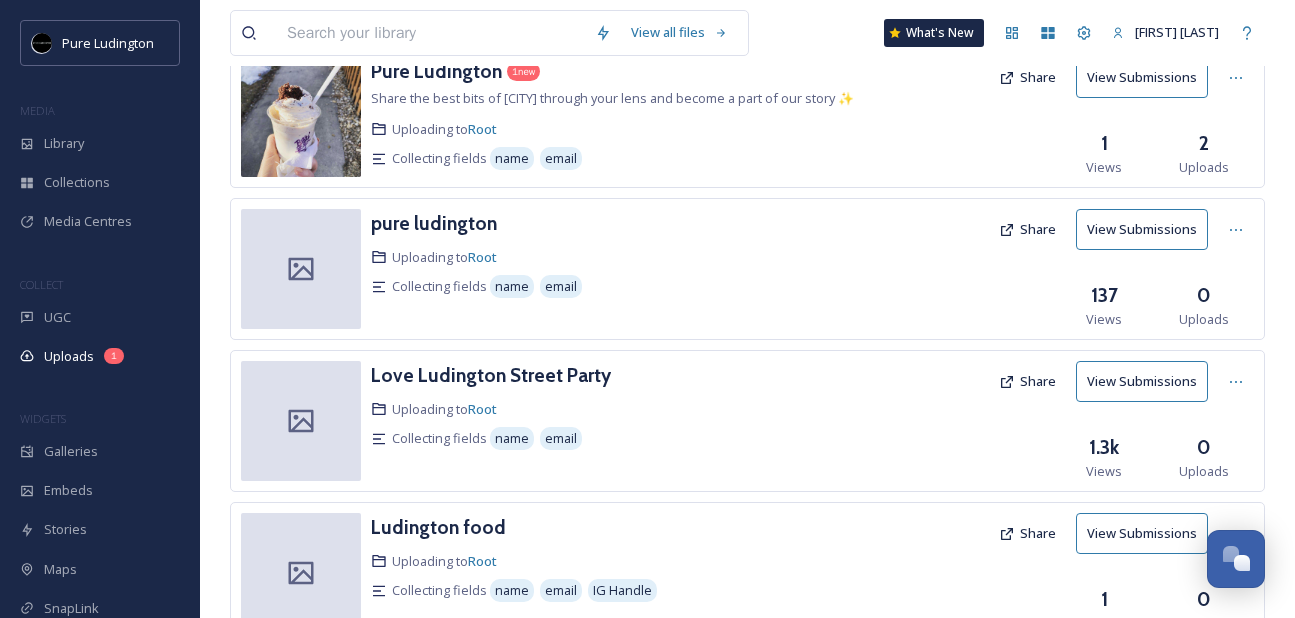 scroll, scrollTop: 2, scrollLeft: 0, axis: vertical 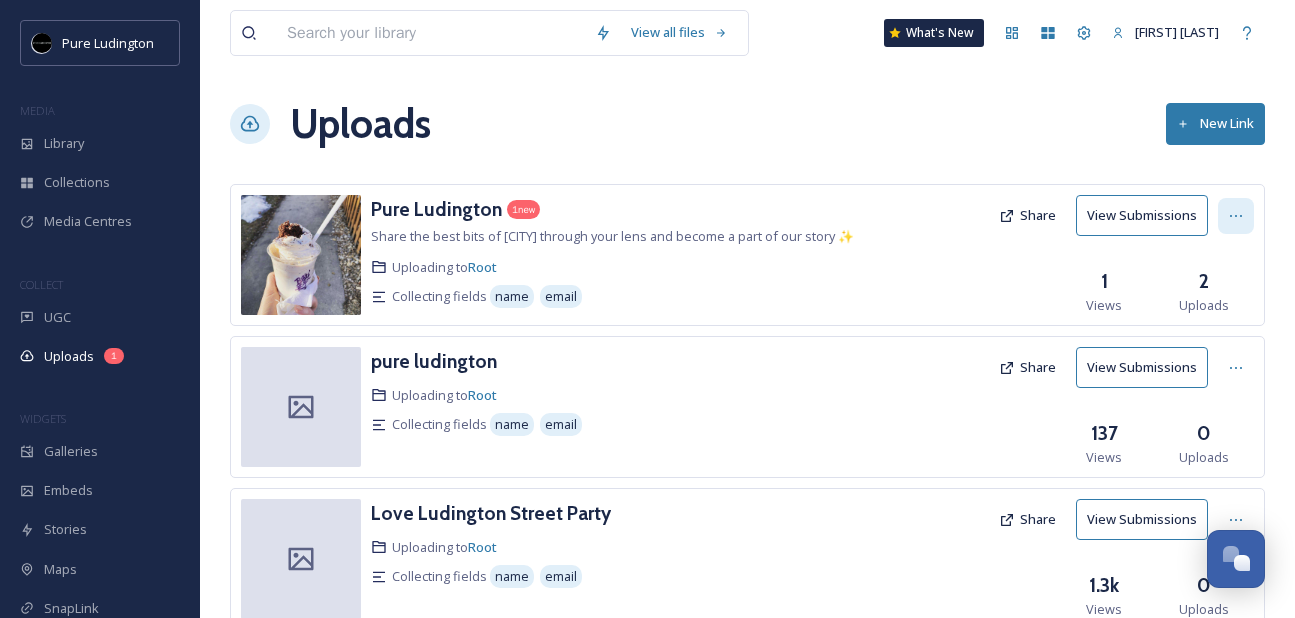 click 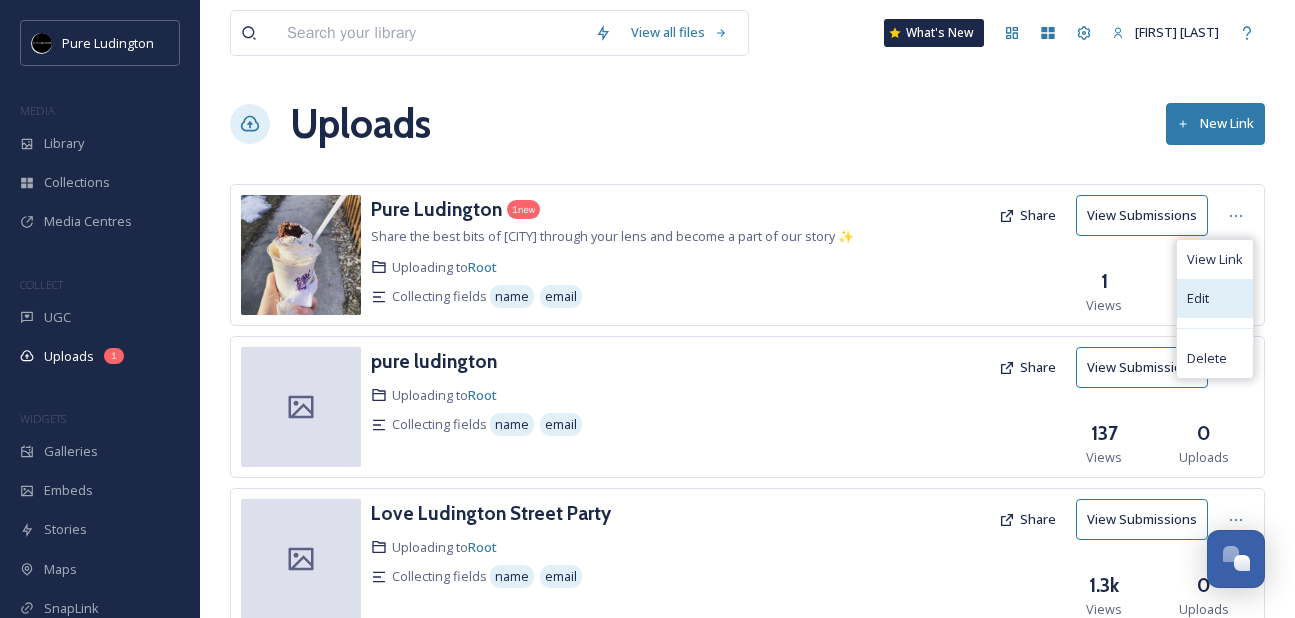 click on "Edit" at bounding box center [1198, 298] 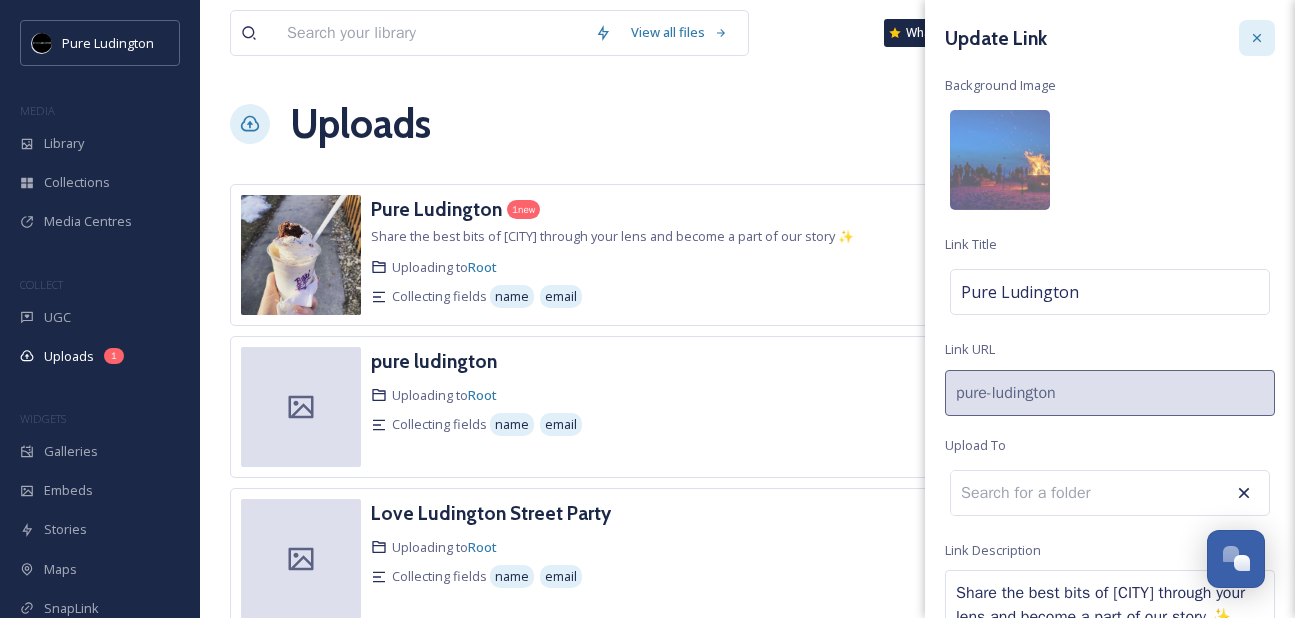click 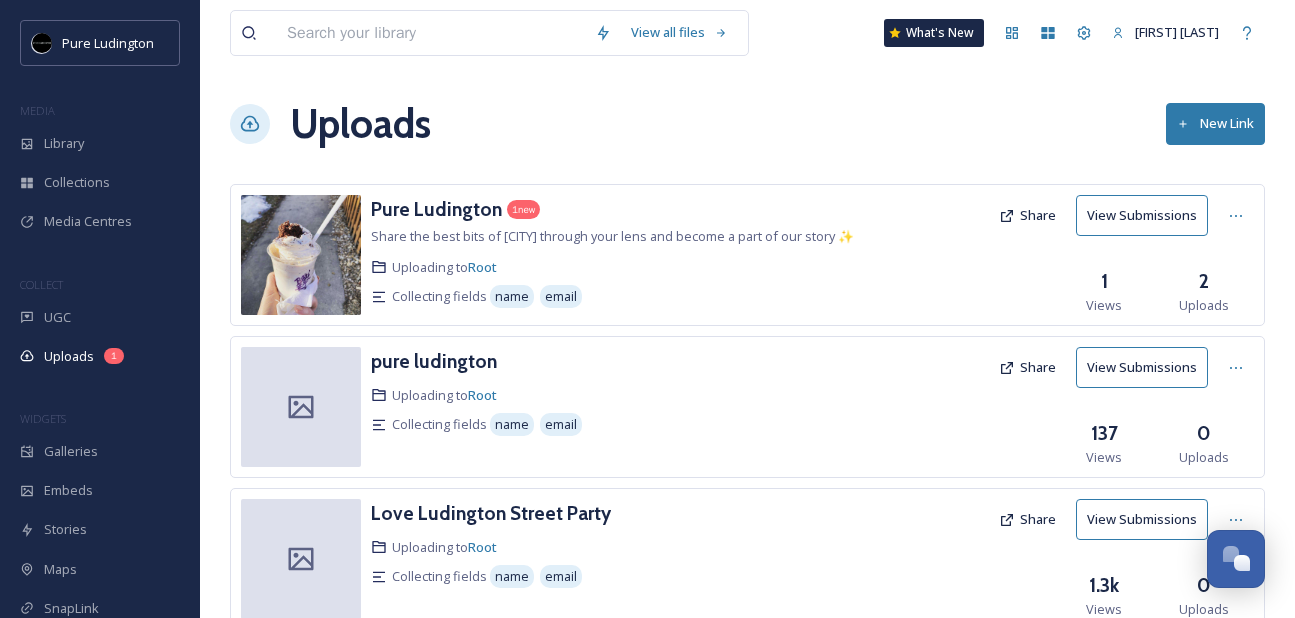 click on "Uploads New Link" at bounding box center [747, 124] 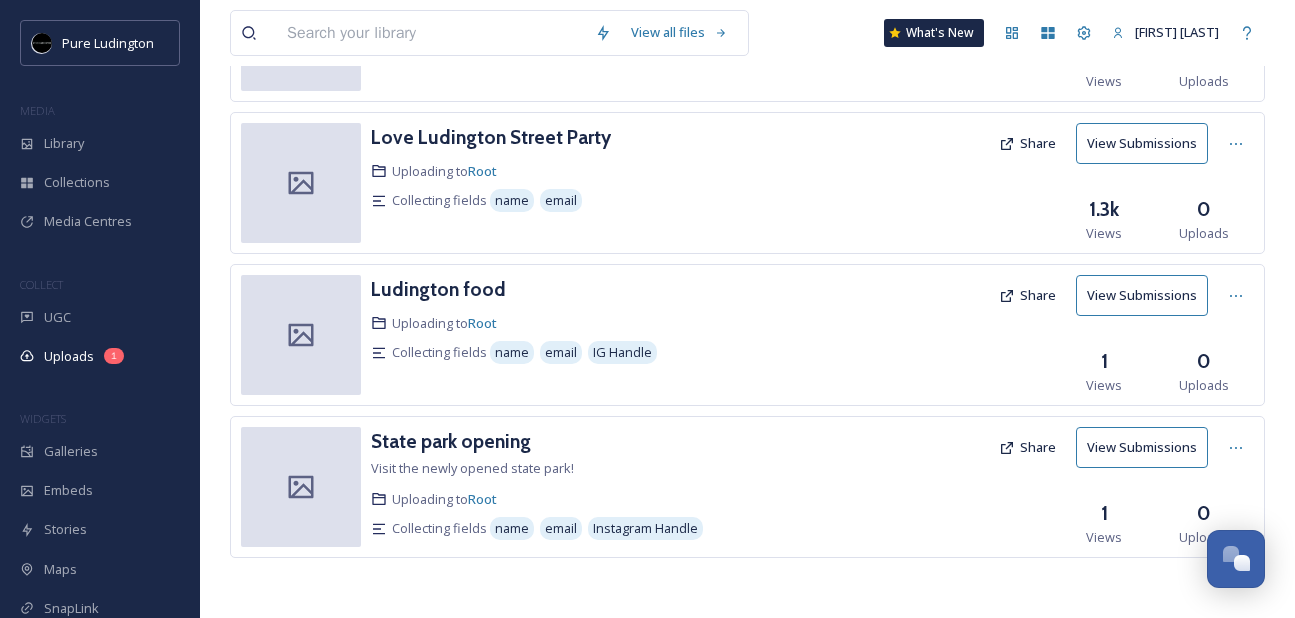 scroll, scrollTop: 0, scrollLeft: 0, axis: both 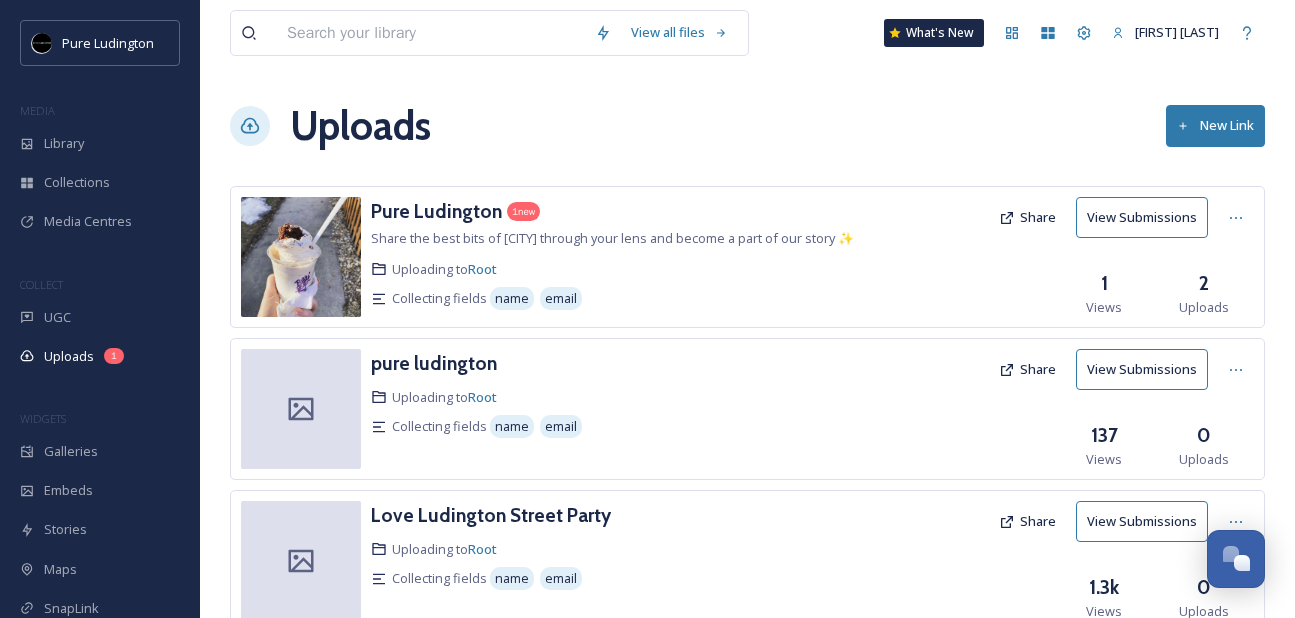 click on "Uploads New Link" at bounding box center (747, 126) 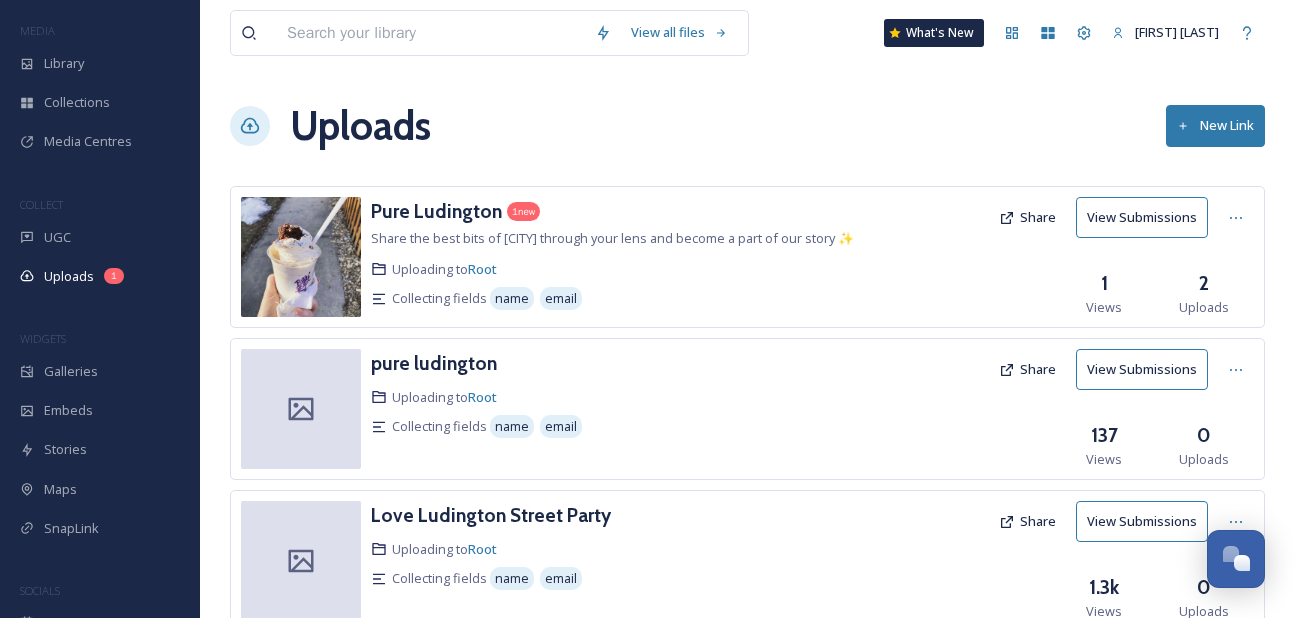 scroll, scrollTop: 0, scrollLeft: 0, axis: both 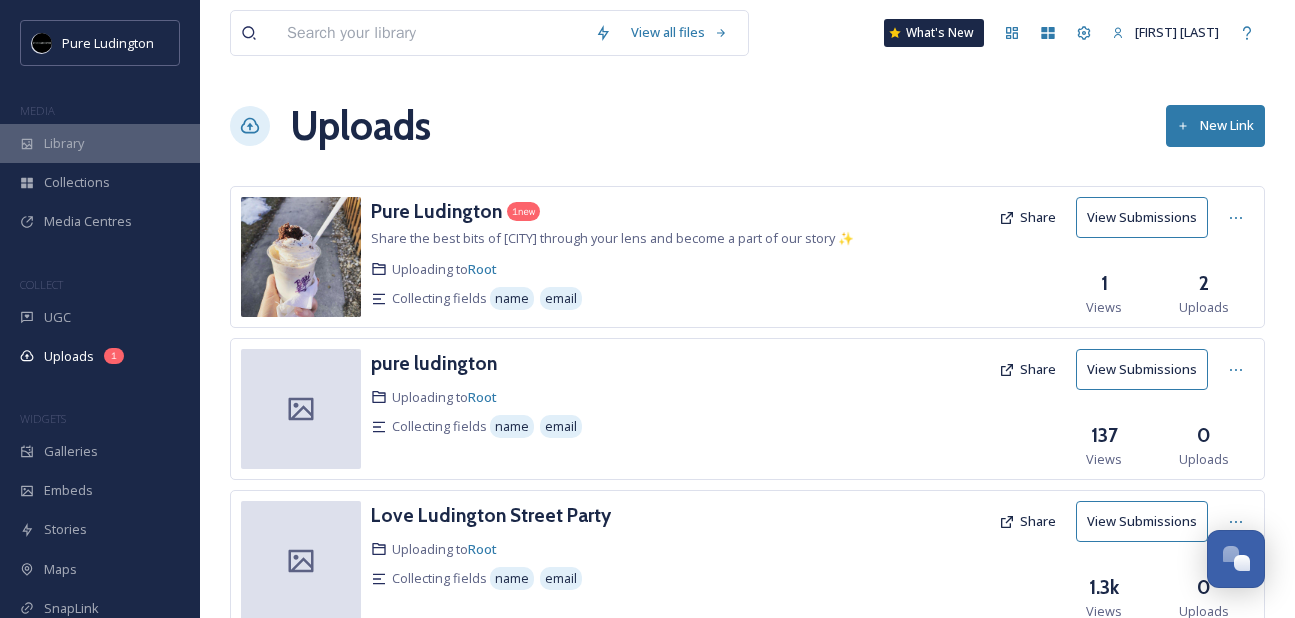 click on "Library" at bounding box center [100, 143] 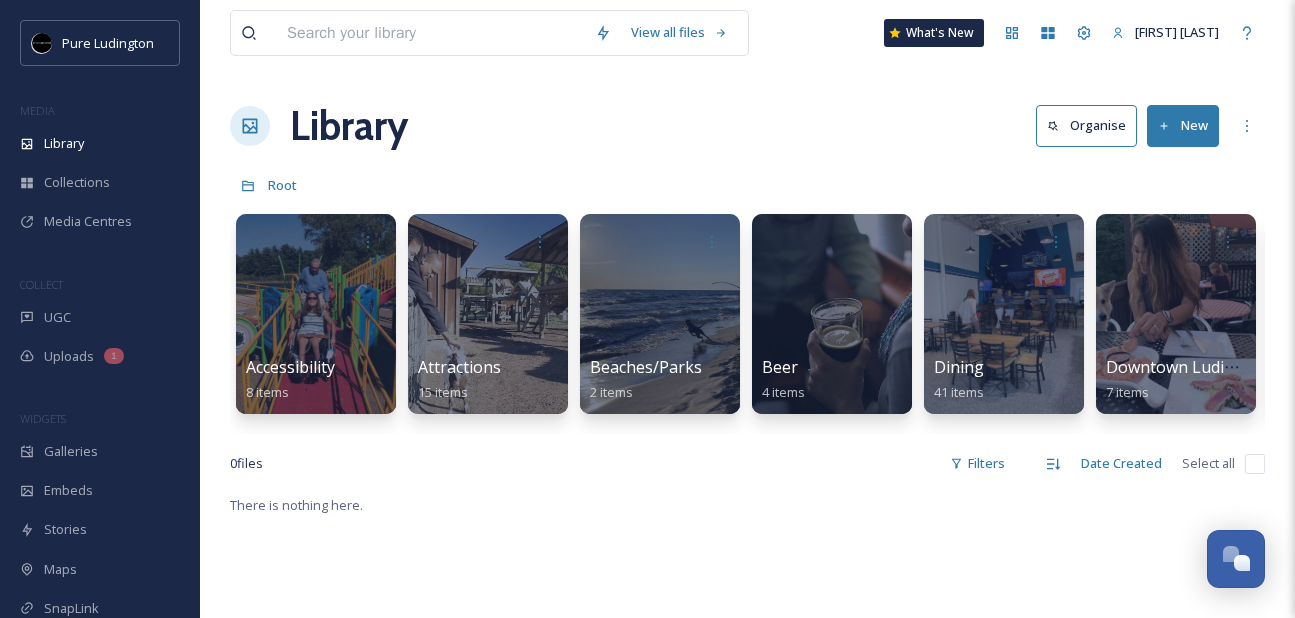 click on "Library Organise New" at bounding box center (747, 126) 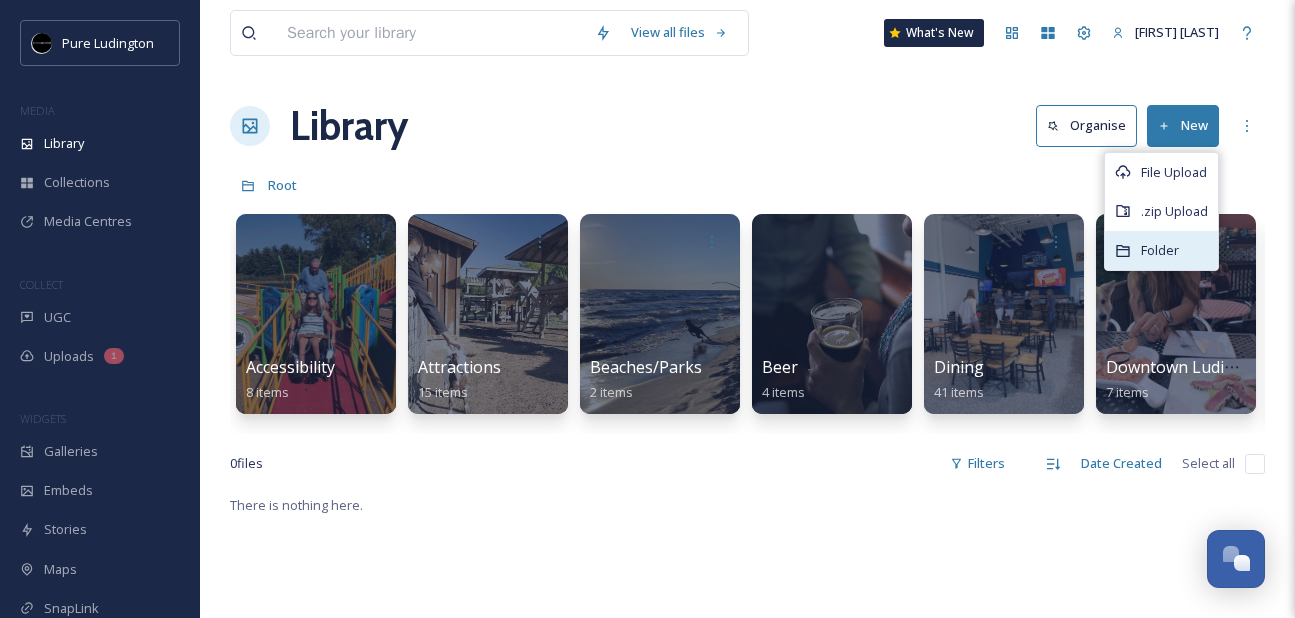 click on "Folder" at bounding box center [1161, 250] 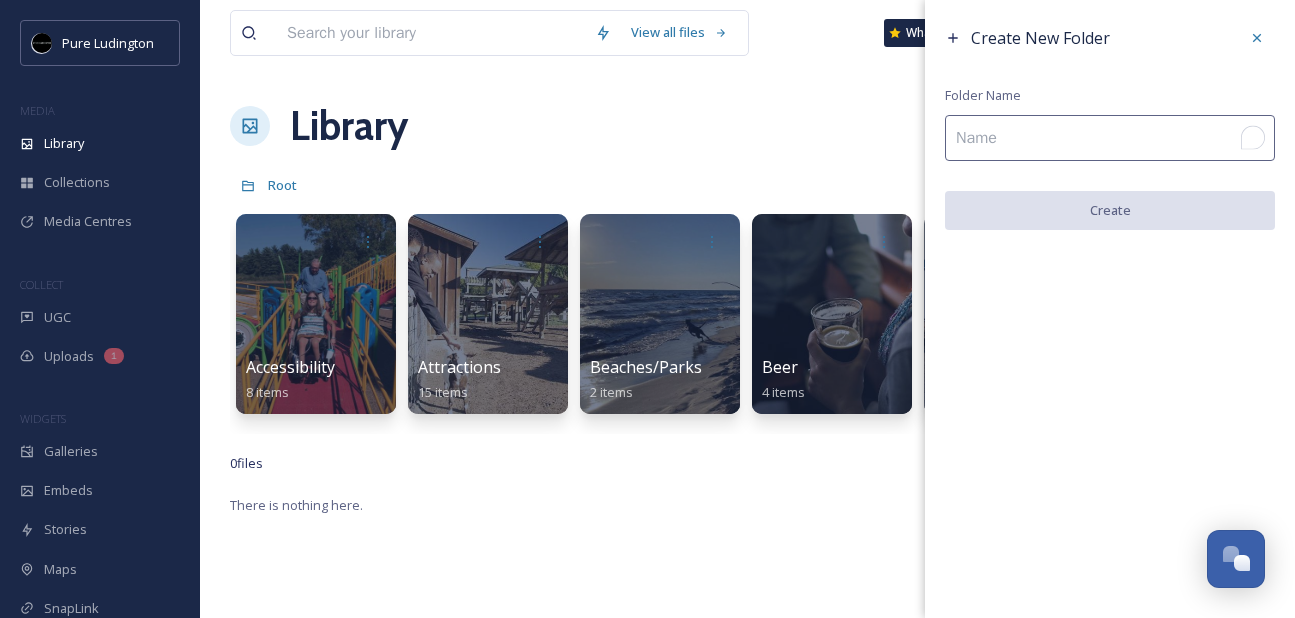 click at bounding box center (1110, 138) 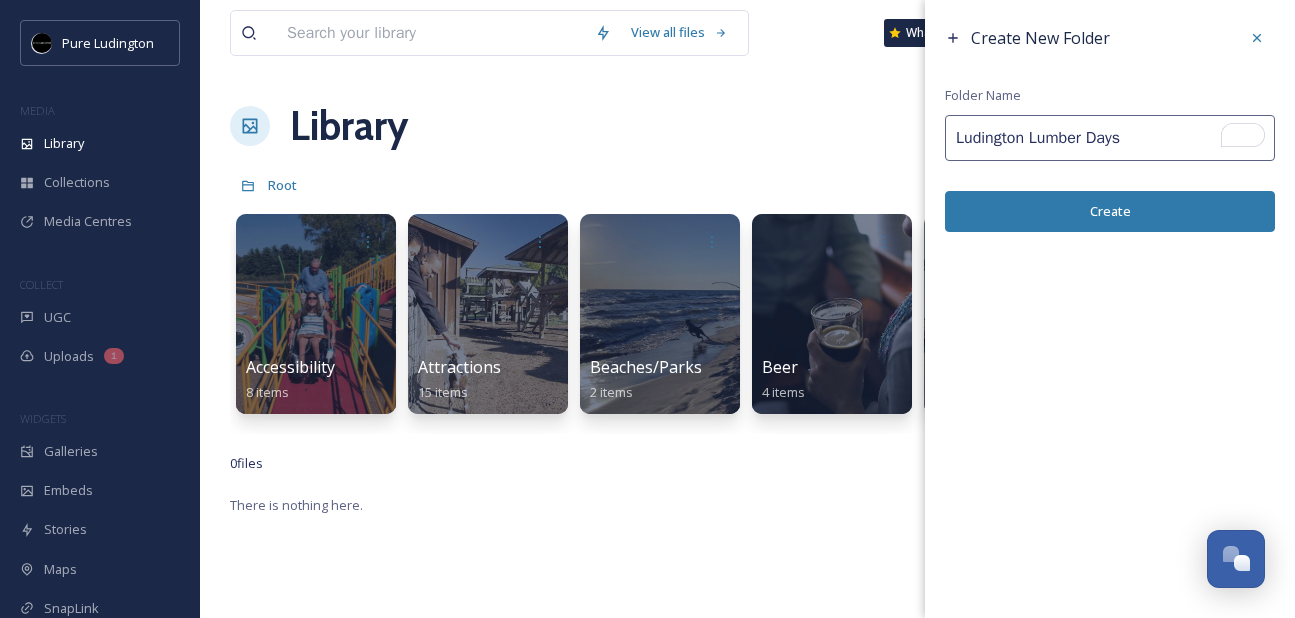 type on "Ludington Lumber Days" 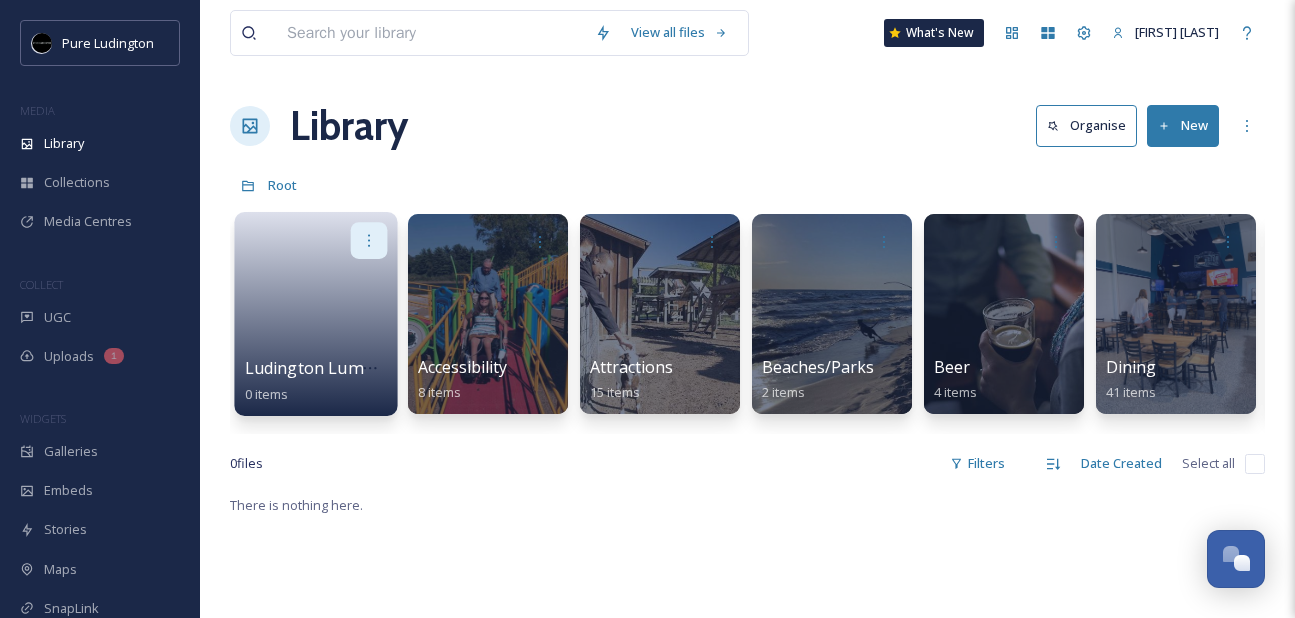 click 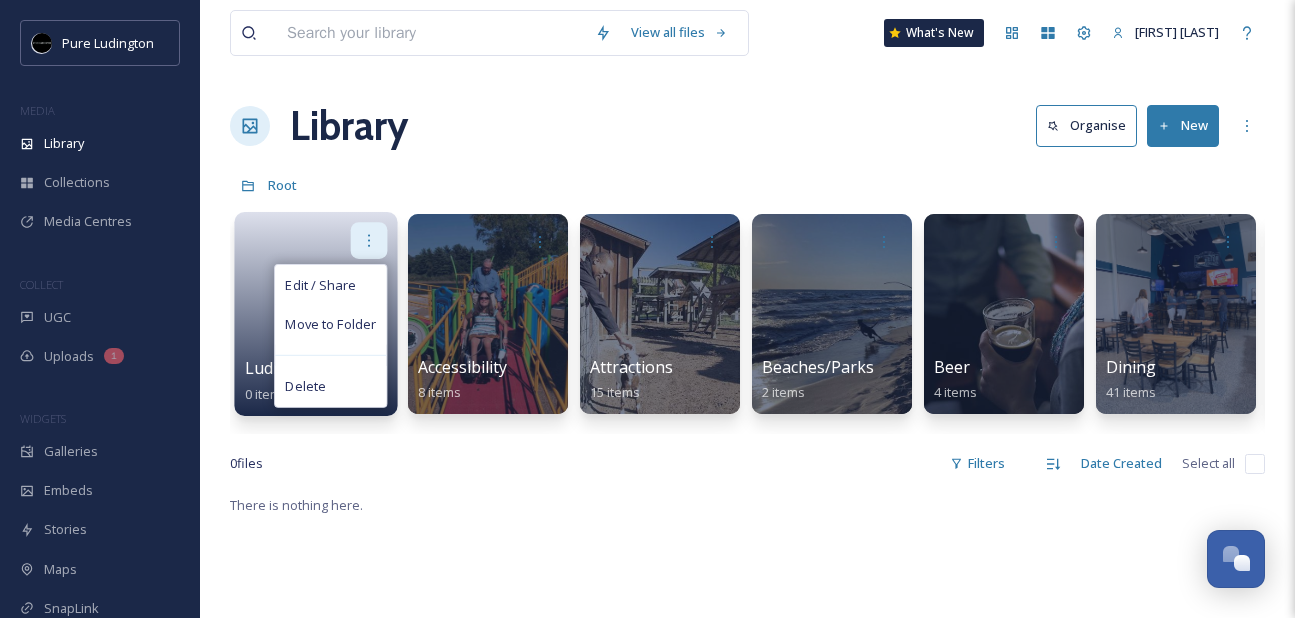 click 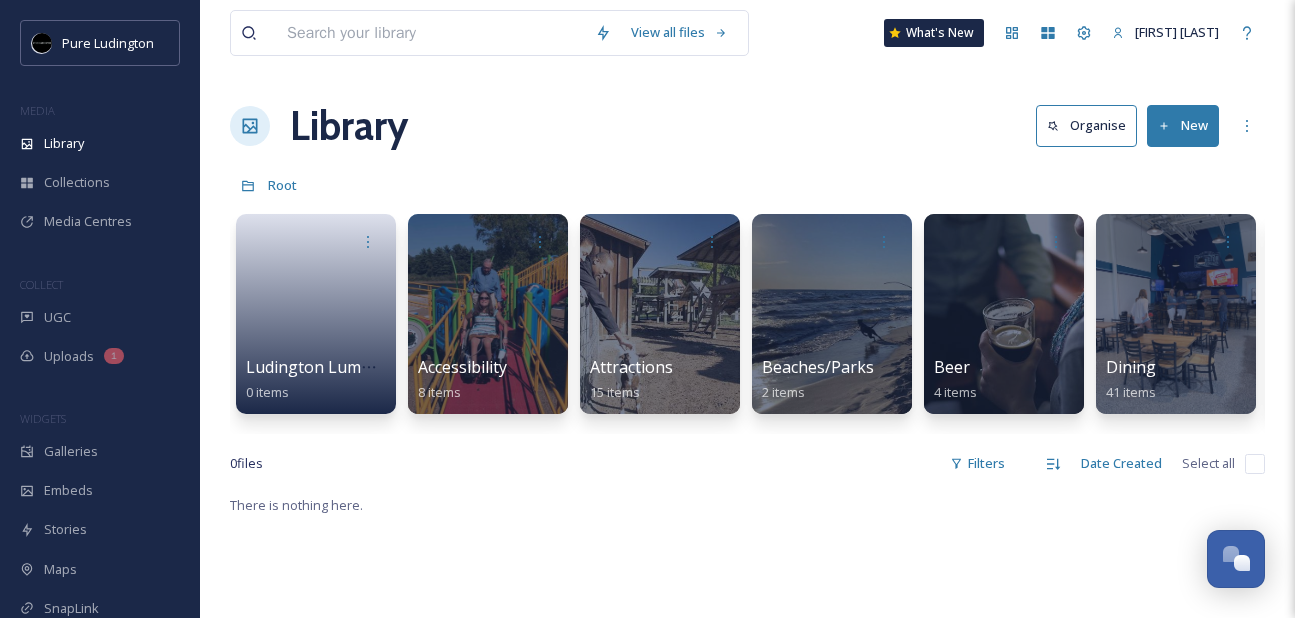 click on "Library Organise New" at bounding box center (747, 126) 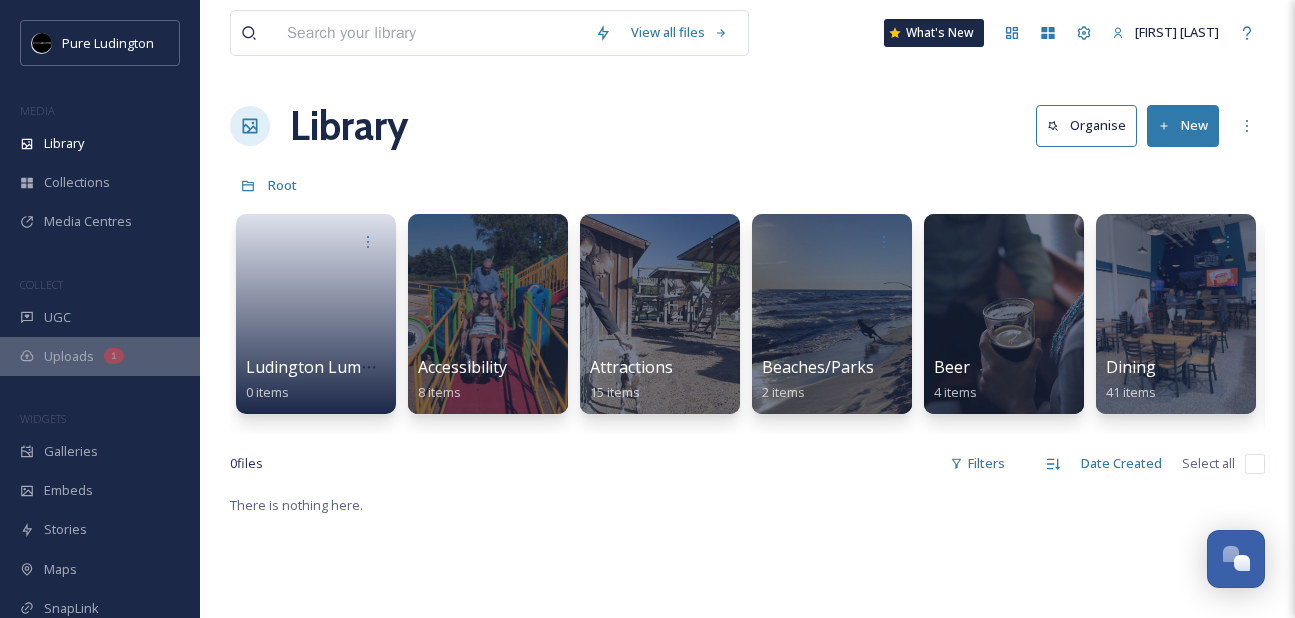 click on "Uploads 1" at bounding box center [100, 356] 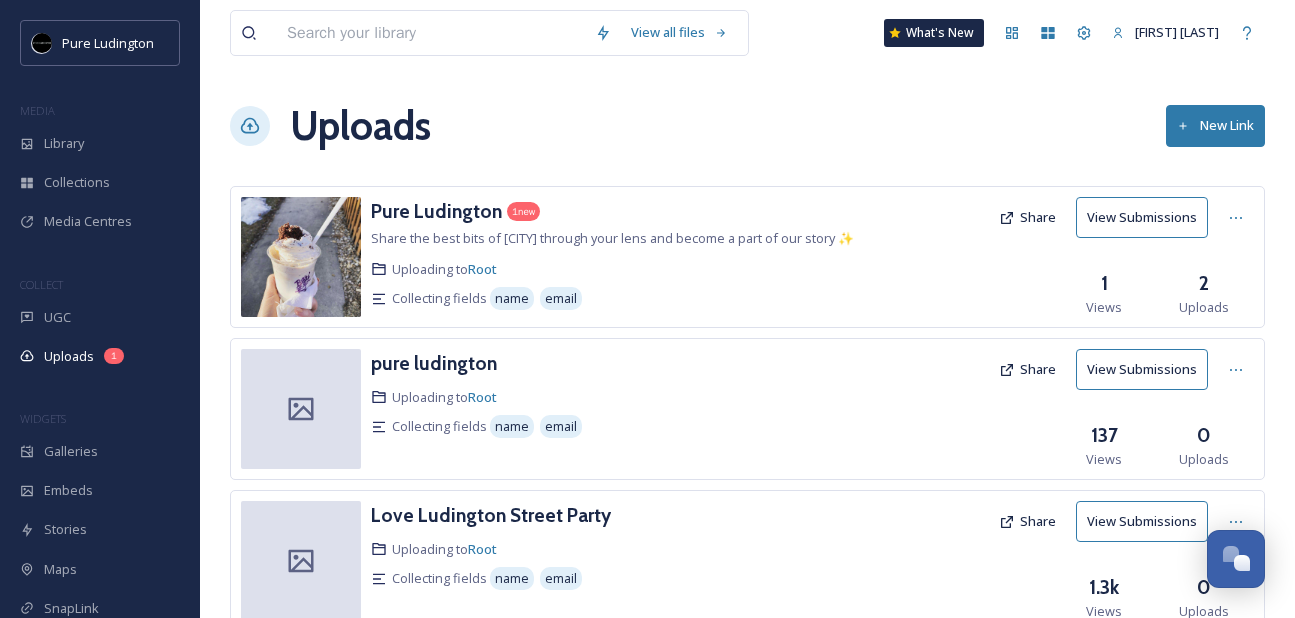 click on "New Link" at bounding box center (1215, 125) 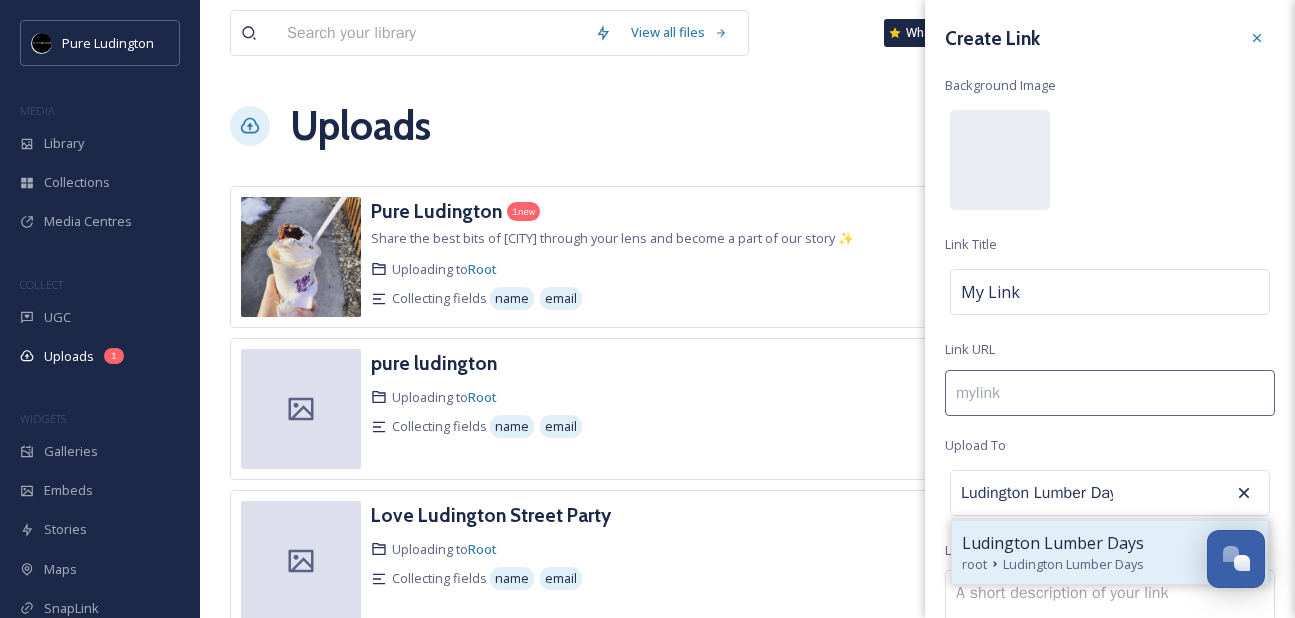 type on "Ludington Lumber Days" 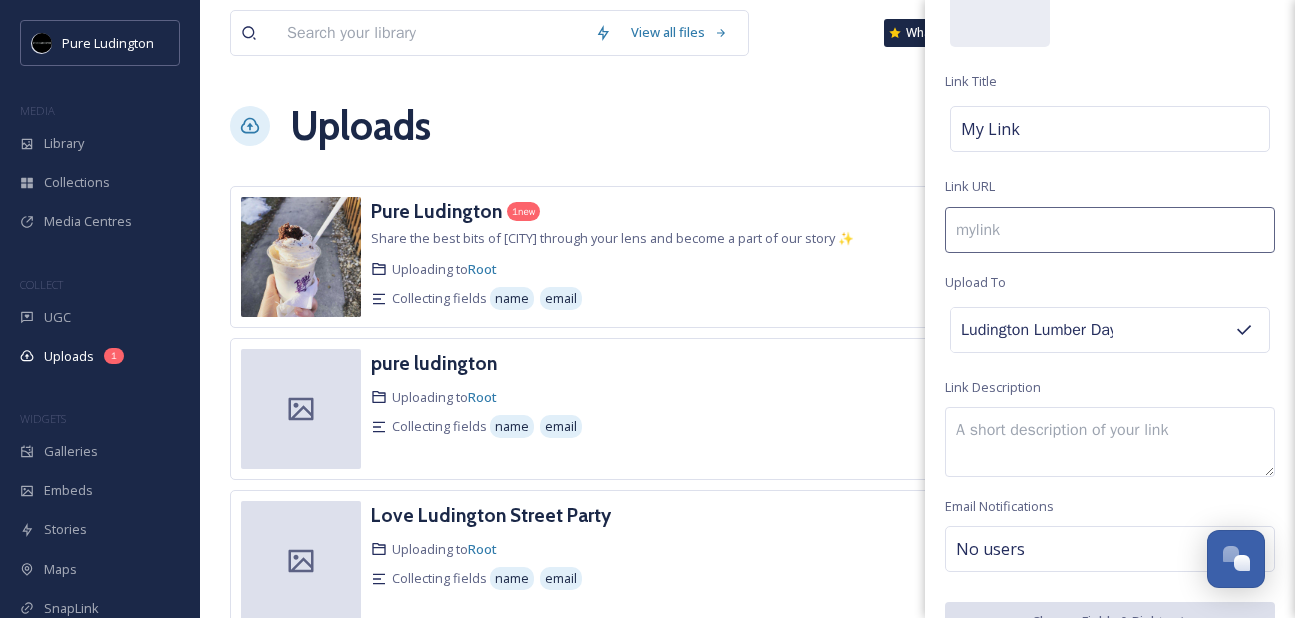 scroll, scrollTop: 205, scrollLeft: 0, axis: vertical 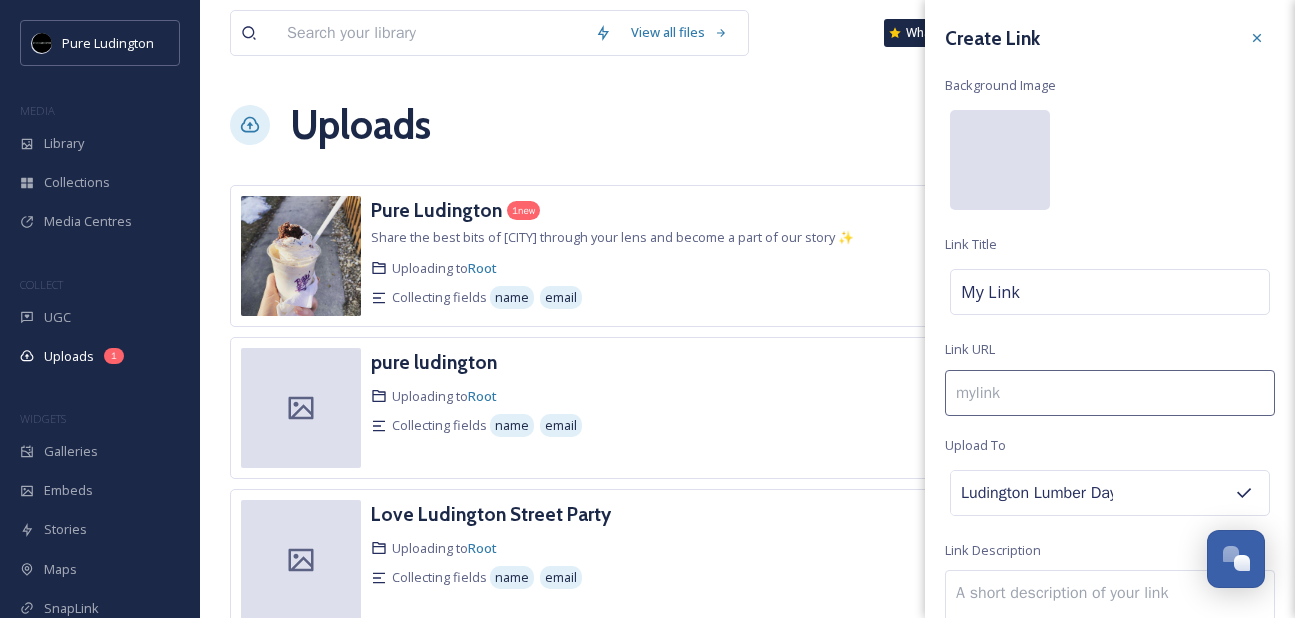 click at bounding box center [1000, 160] 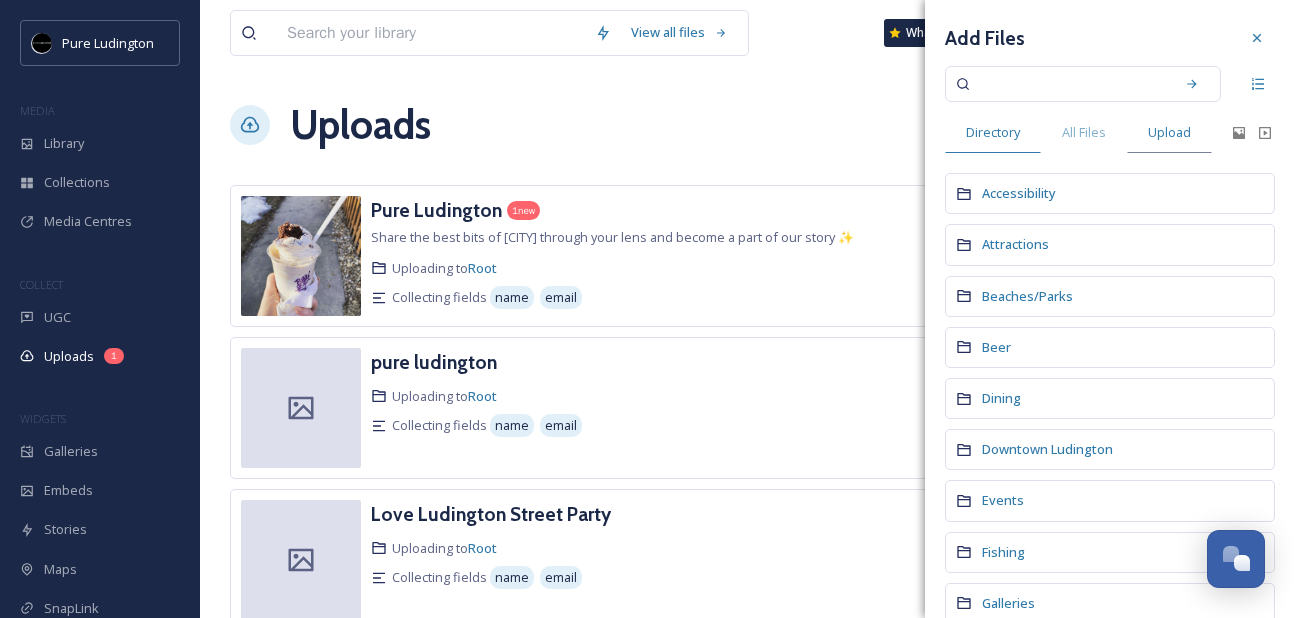 click on "Upload" at bounding box center [1169, 132] 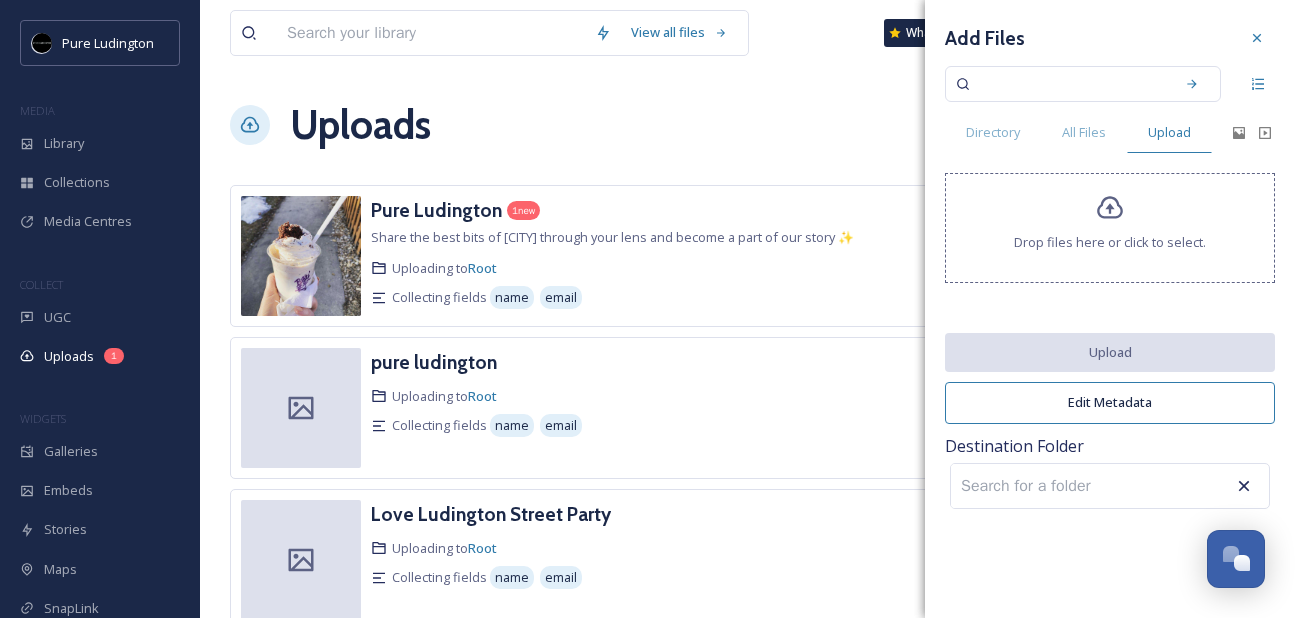 click 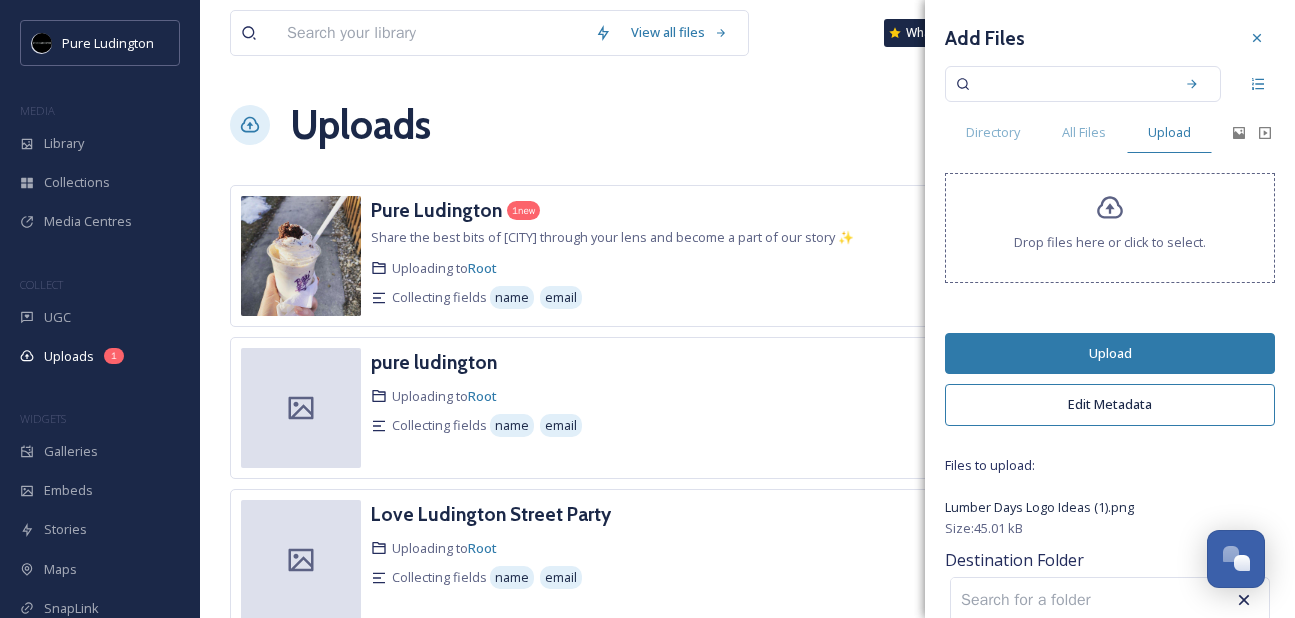 click on "Upload" at bounding box center (1110, 353) 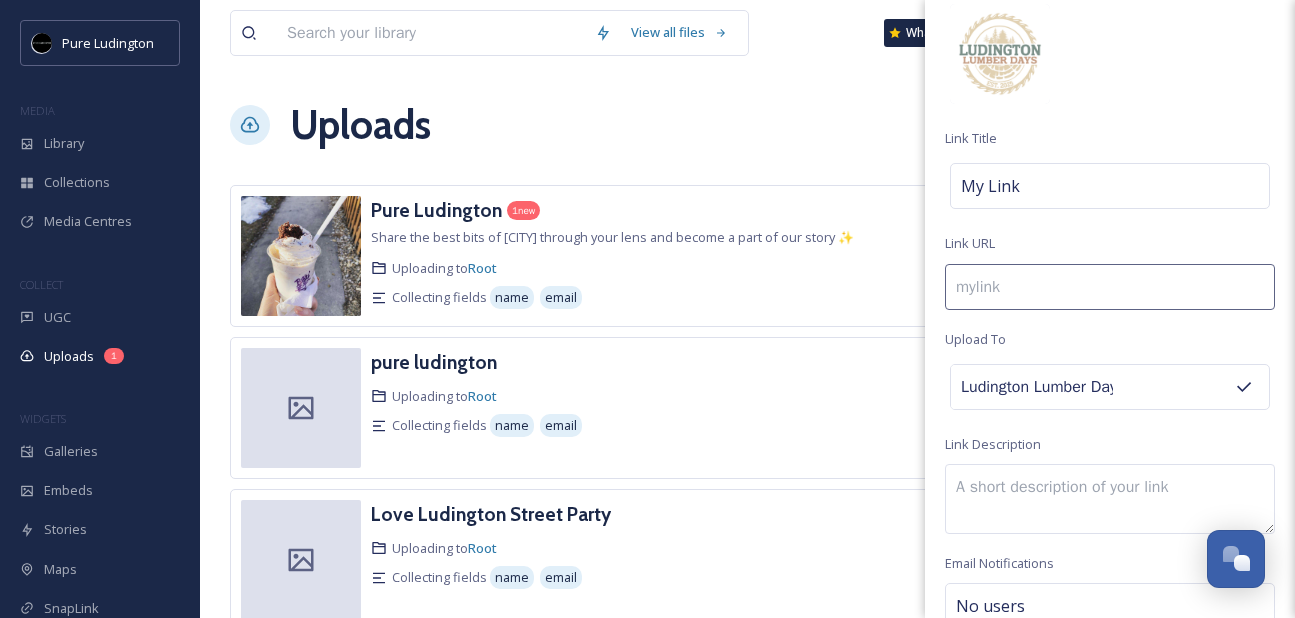 scroll, scrollTop: 205, scrollLeft: 0, axis: vertical 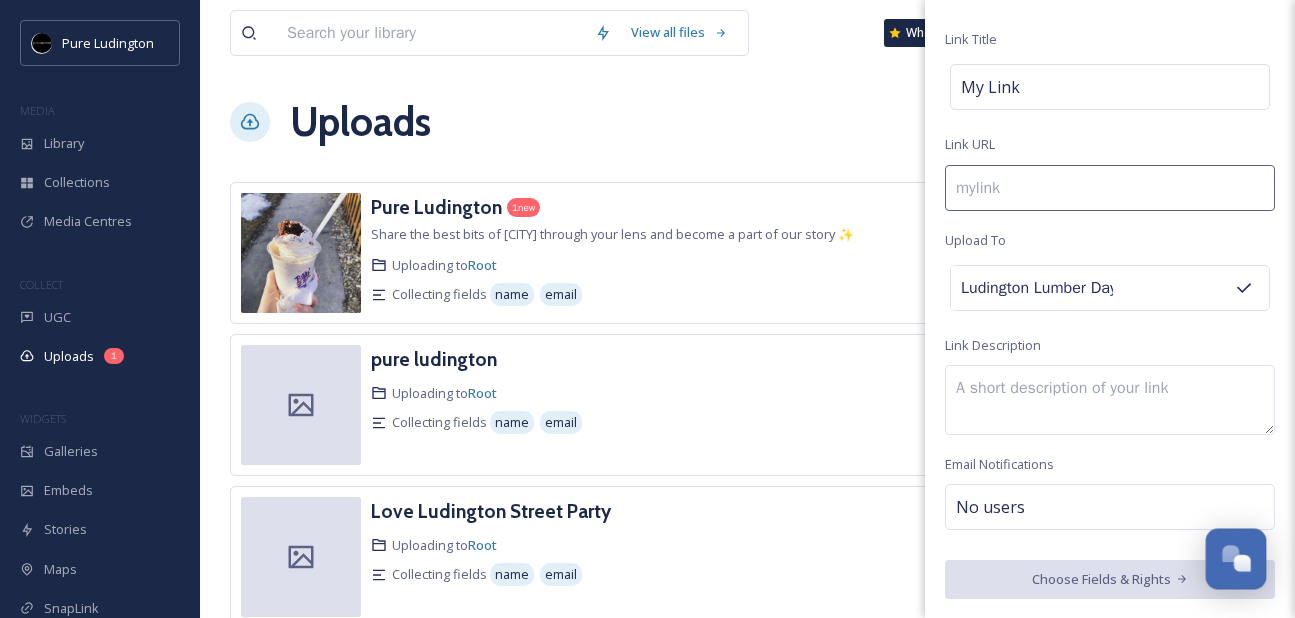 click at bounding box center (1242, 563) 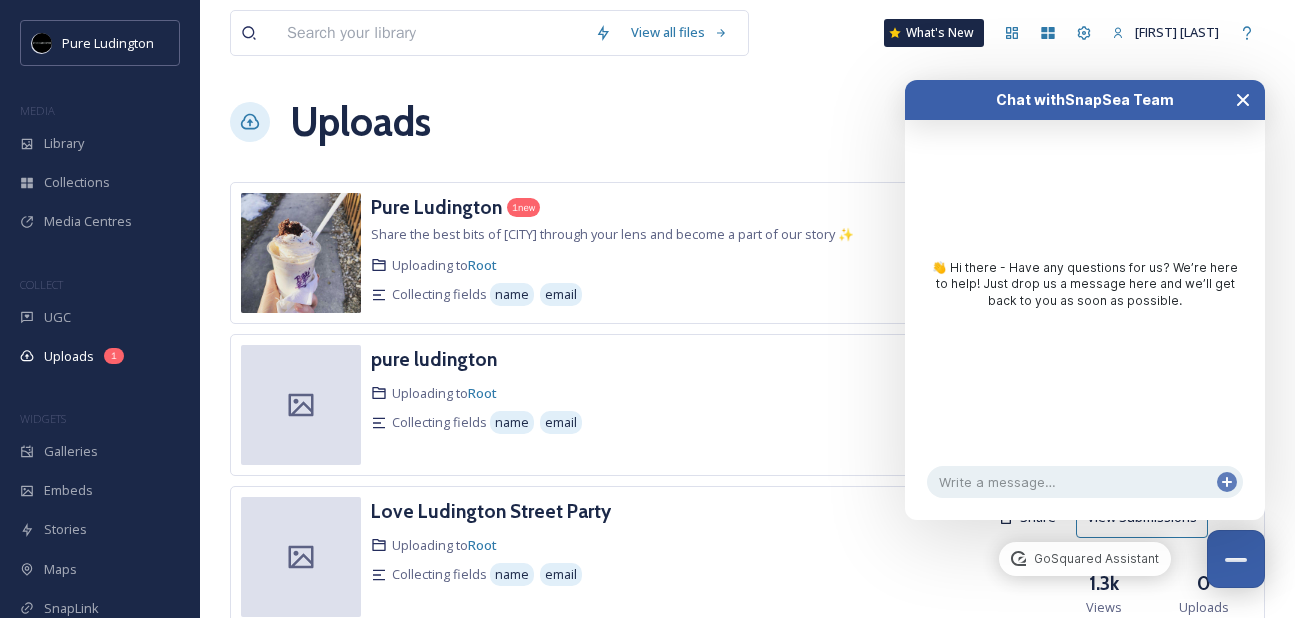 click 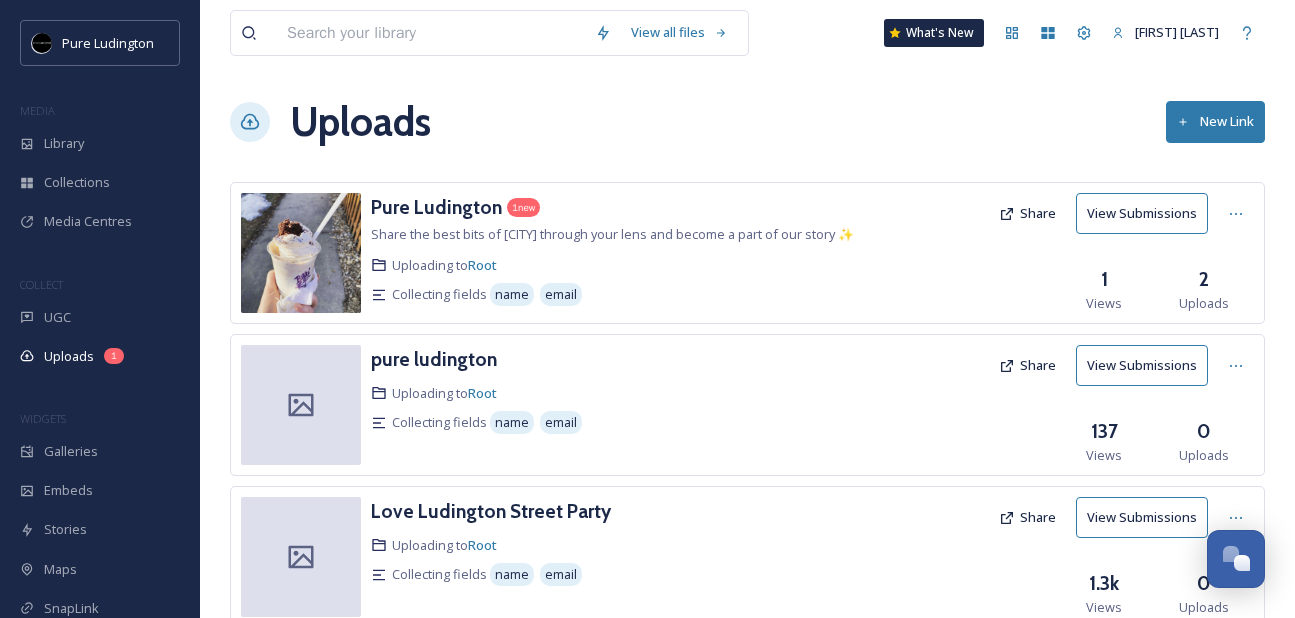 click on "Share" at bounding box center (1027, 213) 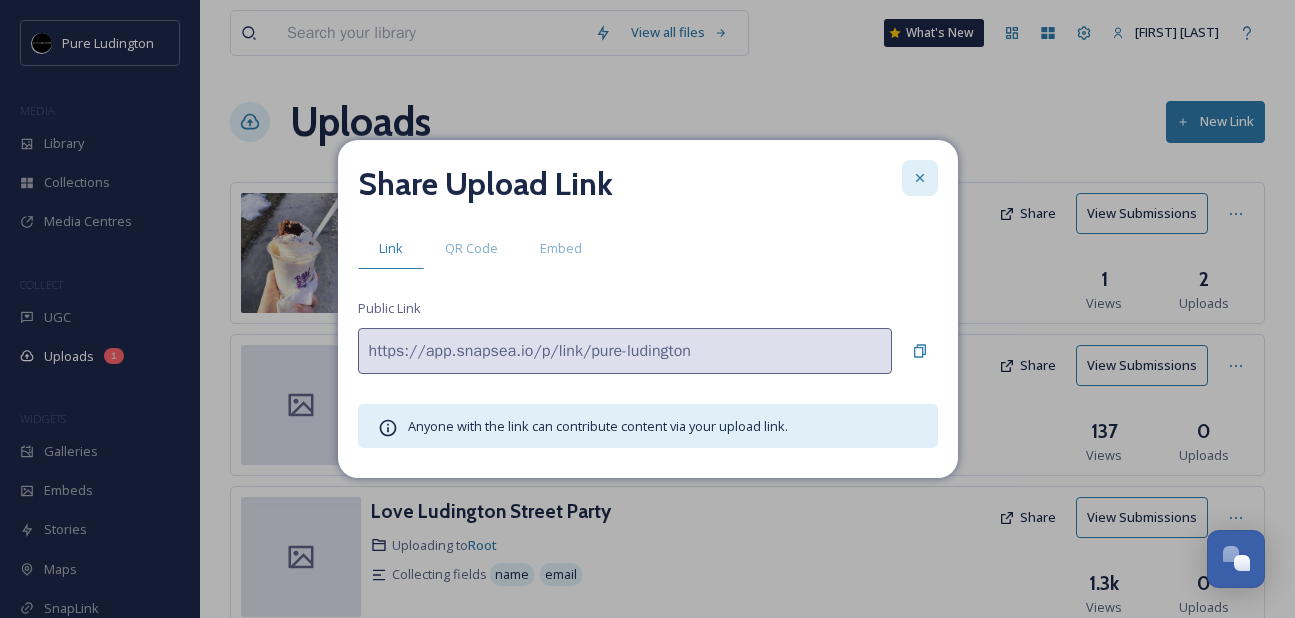 click at bounding box center (920, 178) 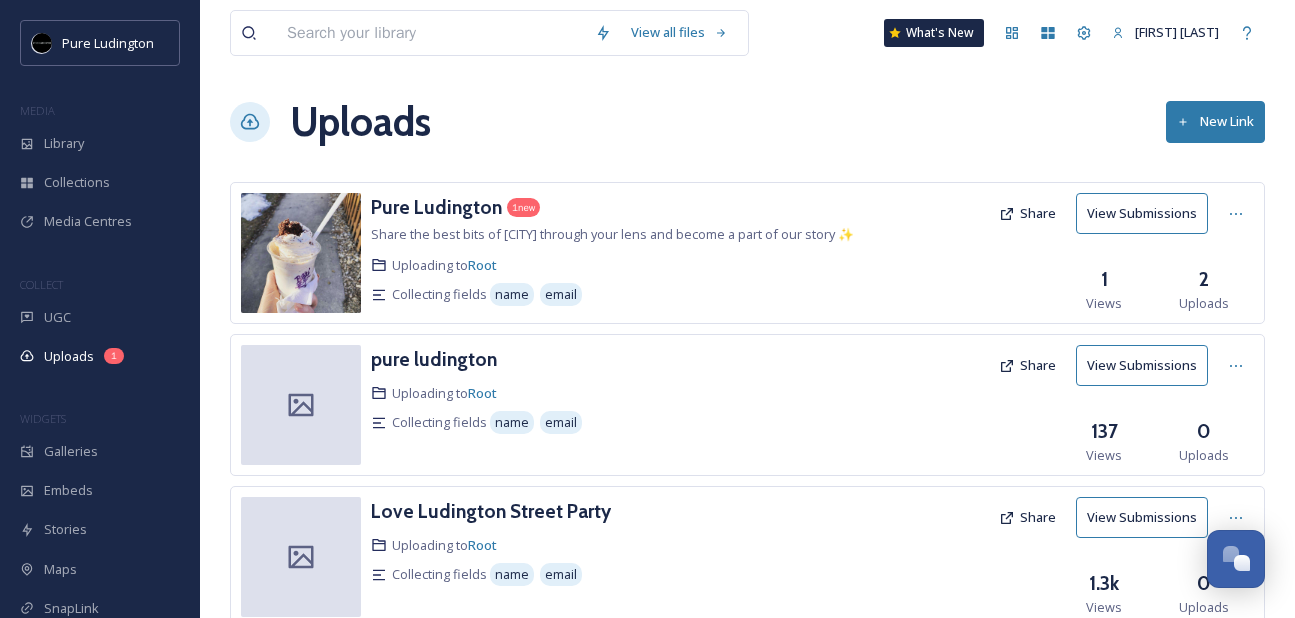 click on "Uploads New Link" at bounding box center [747, 122] 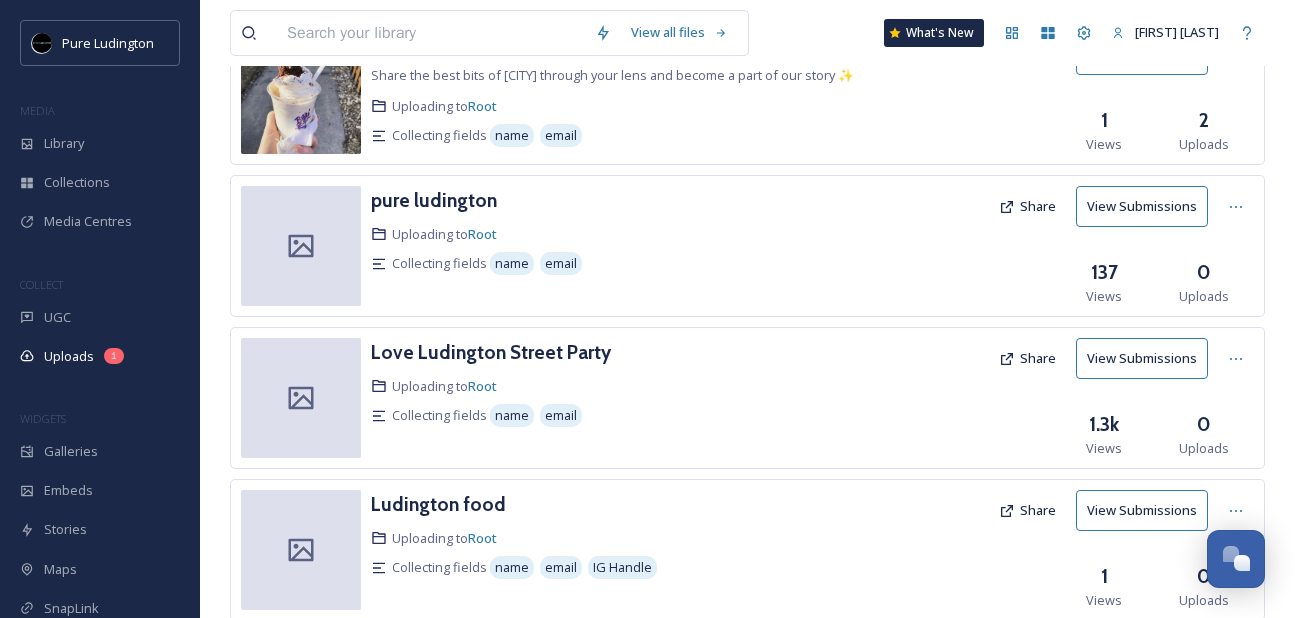 scroll, scrollTop: 0, scrollLeft: 0, axis: both 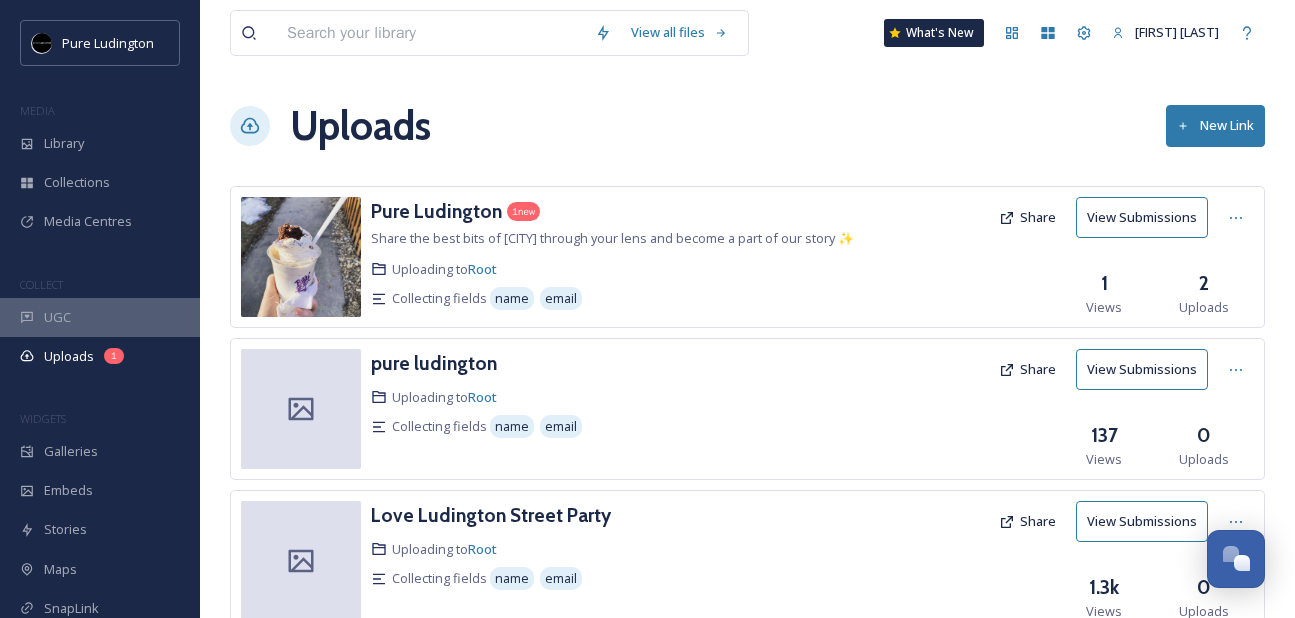 click on "UGC" at bounding box center [100, 317] 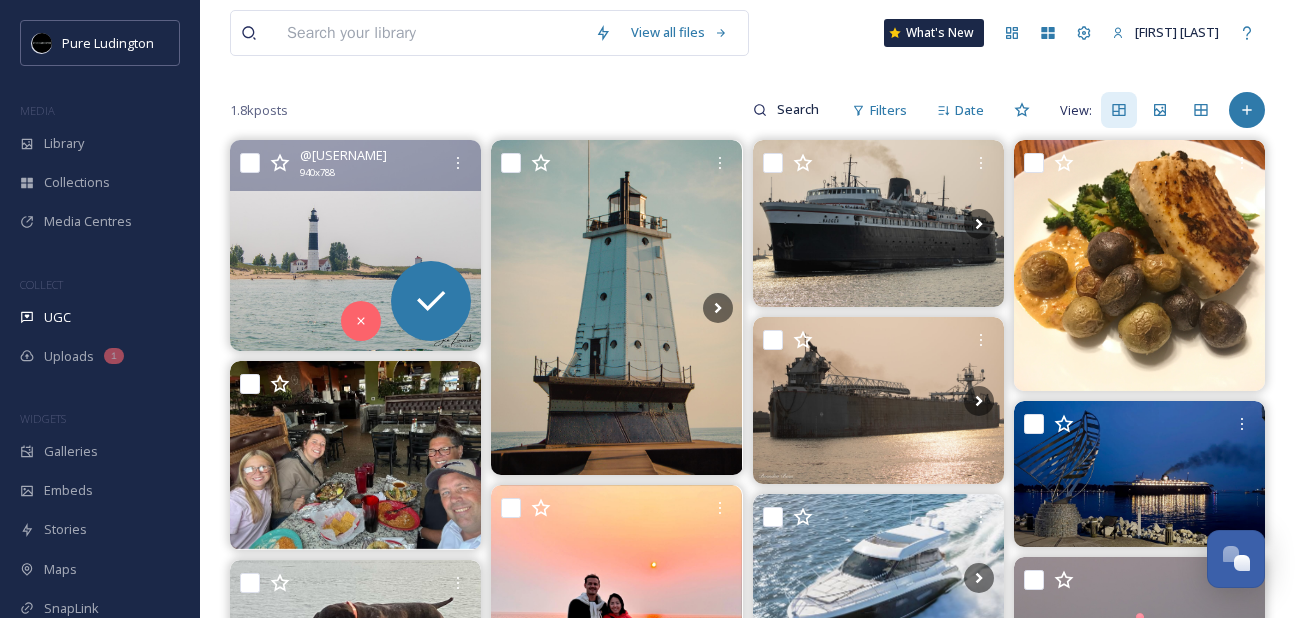 scroll, scrollTop: 172, scrollLeft: 0, axis: vertical 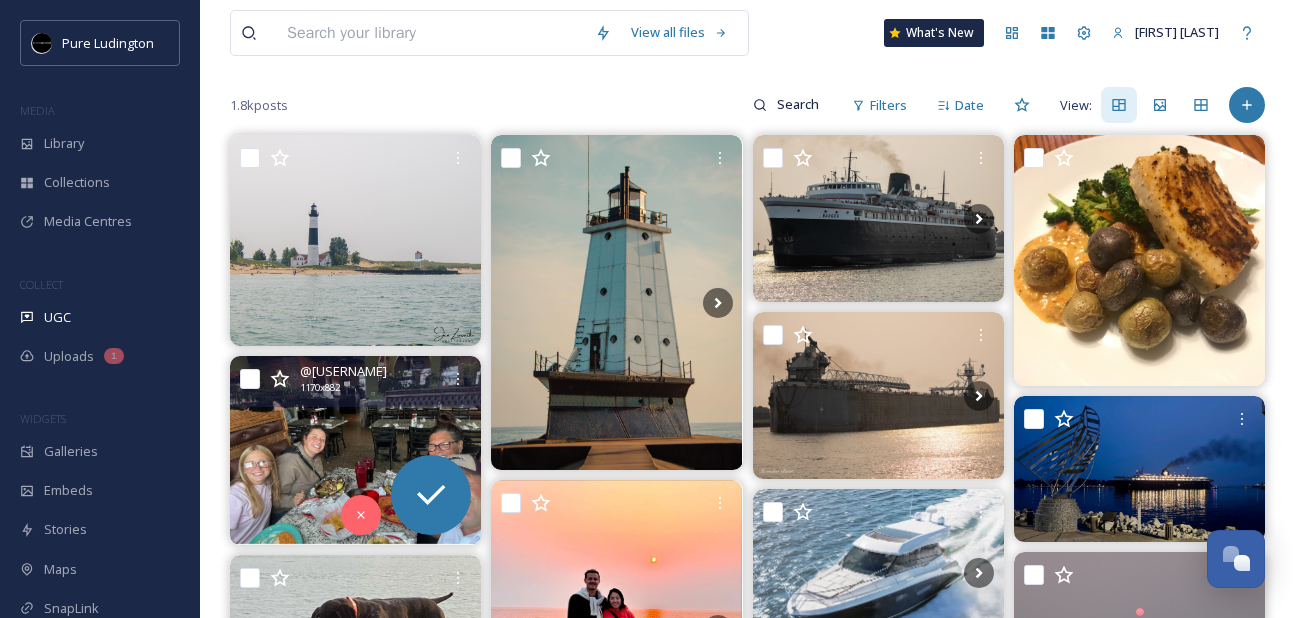 click at bounding box center [355, 450] 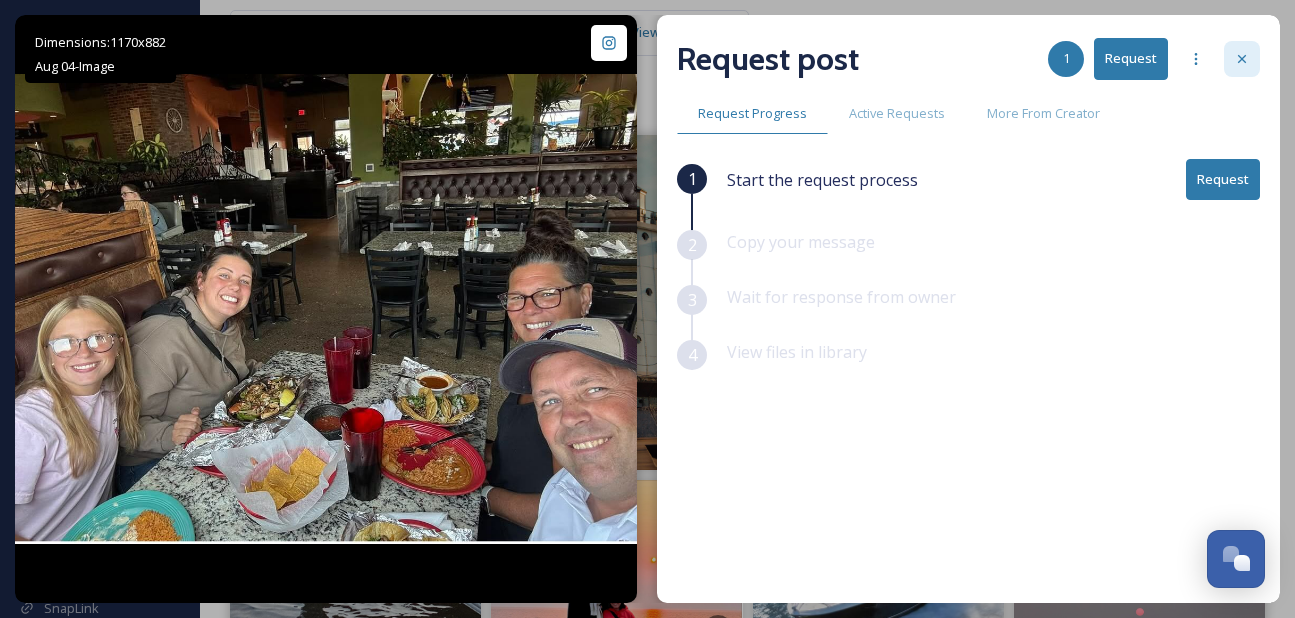 click 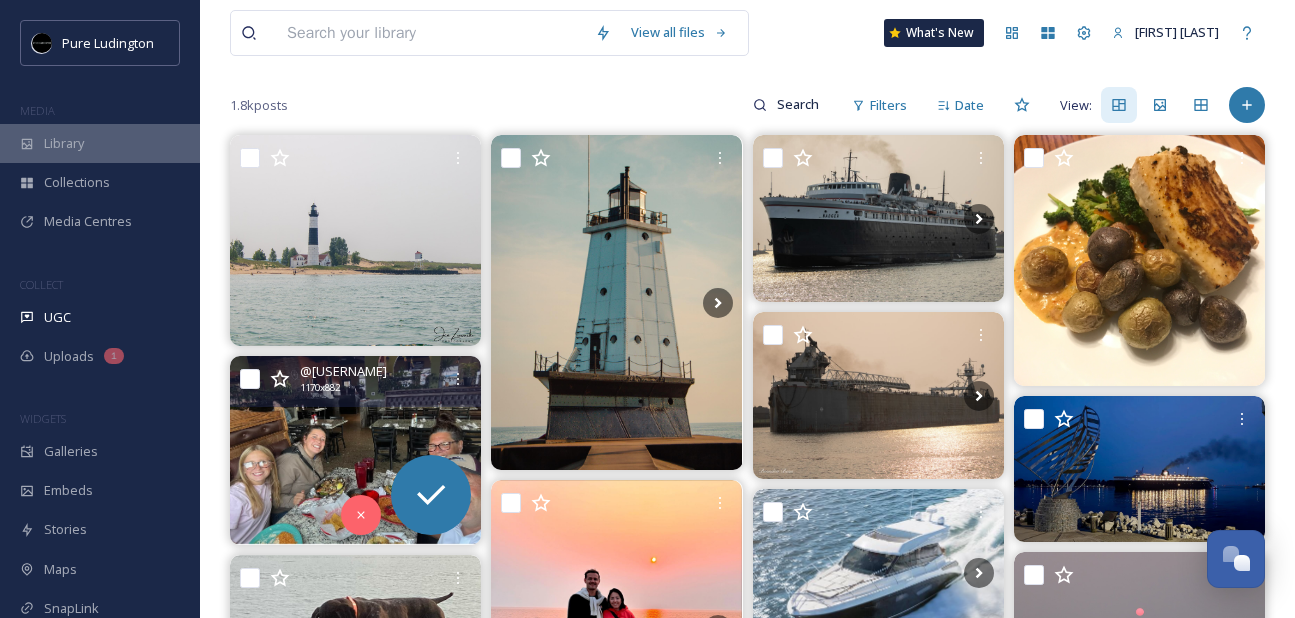 click on "Library" at bounding box center [64, 143] 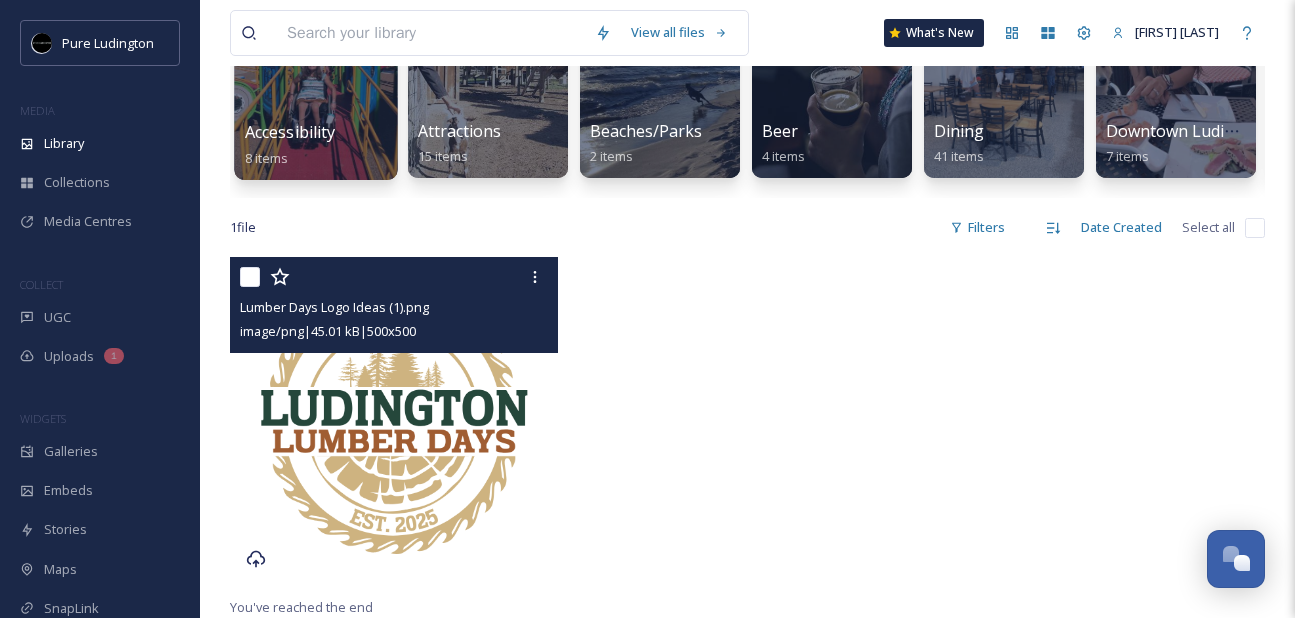 scroll, scrollTop: 243, scrollLeft: 0, axis: vertical 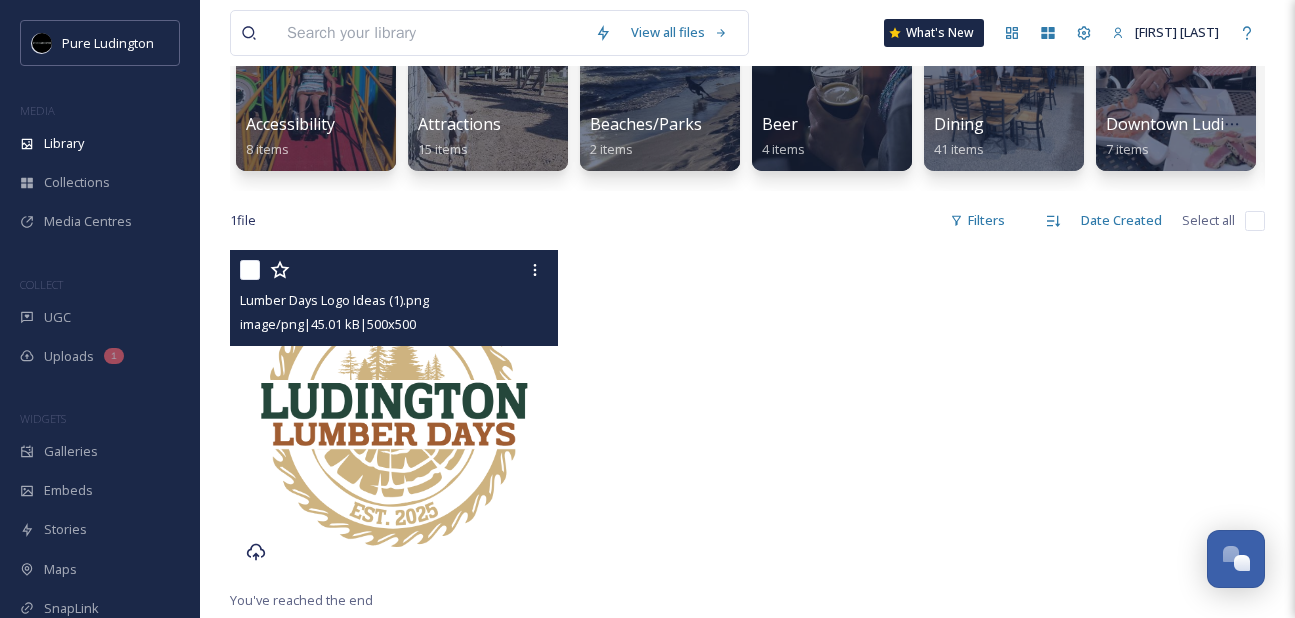 click at bounding box center (394, 414) 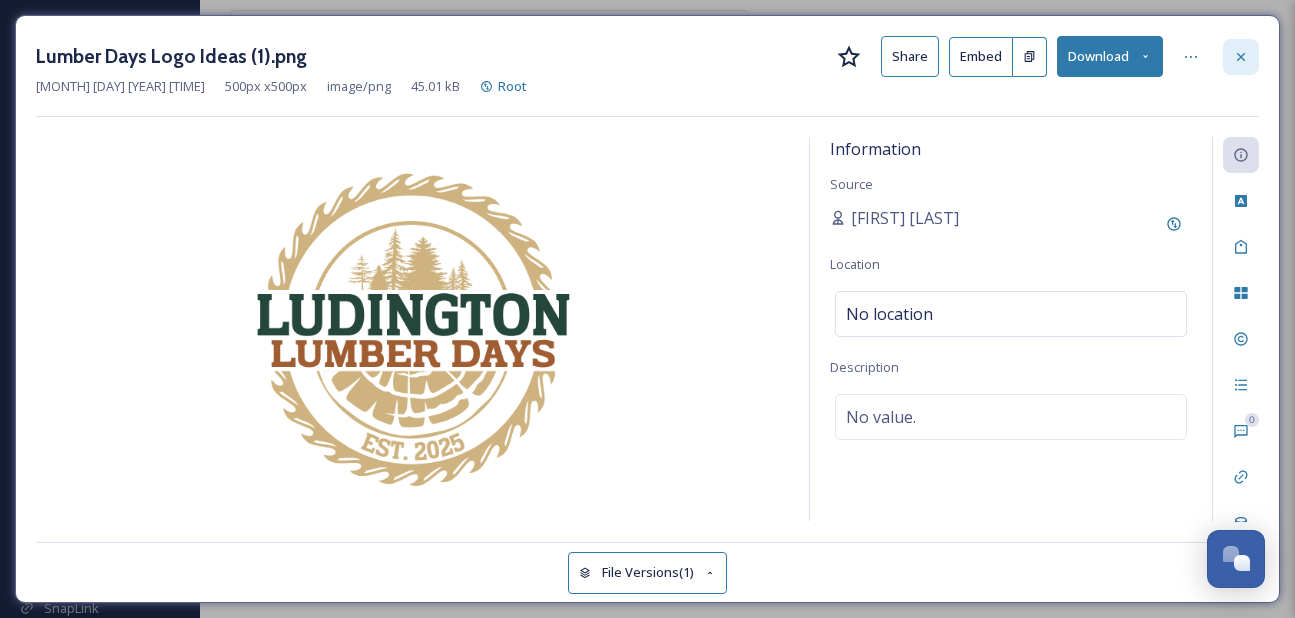 click 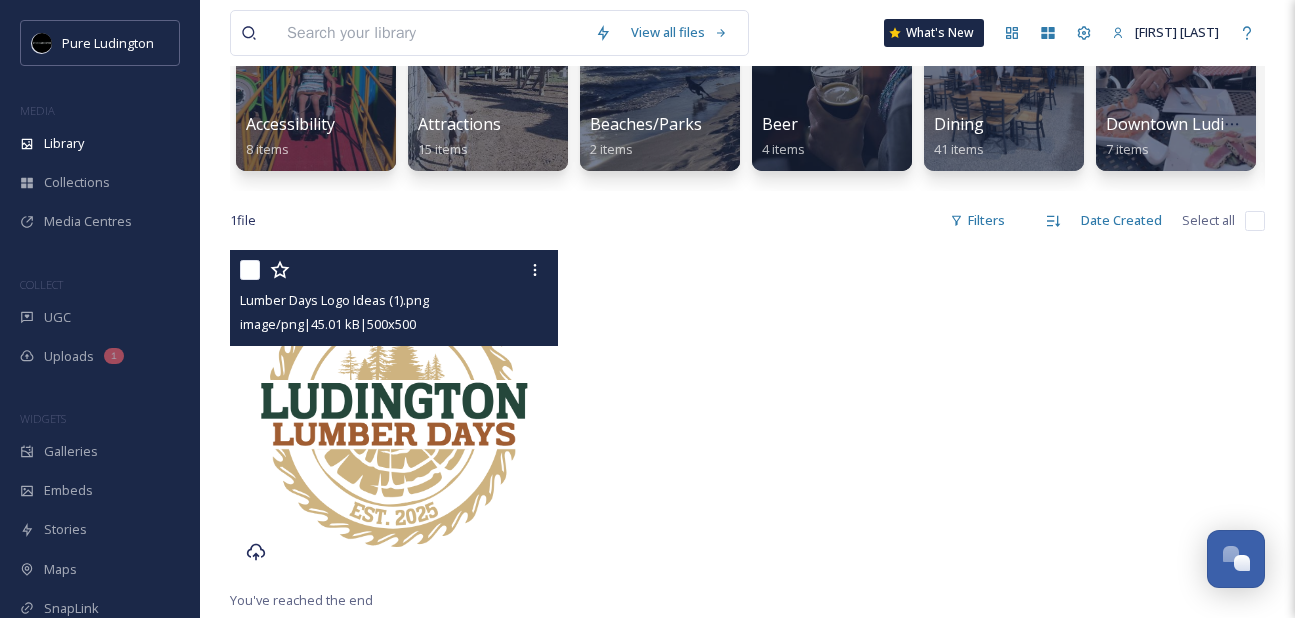 click at bounding box center [747, 419] 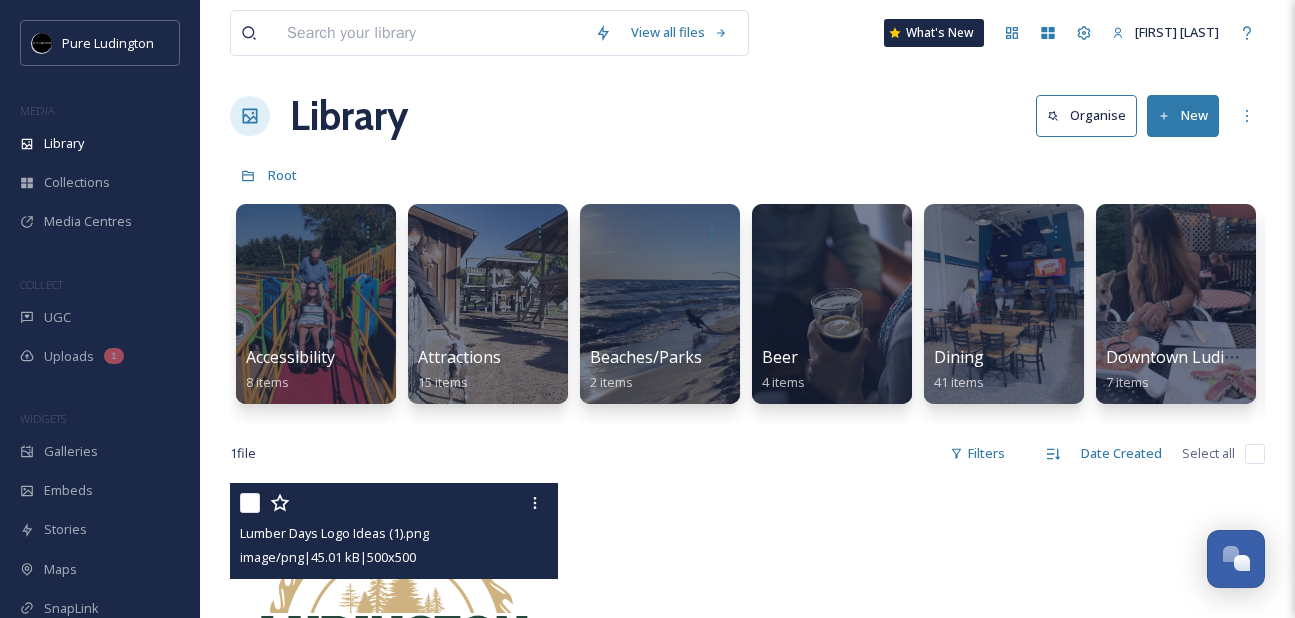 scroll, scrollTop: 0, scrollLeft: 0, axis: both 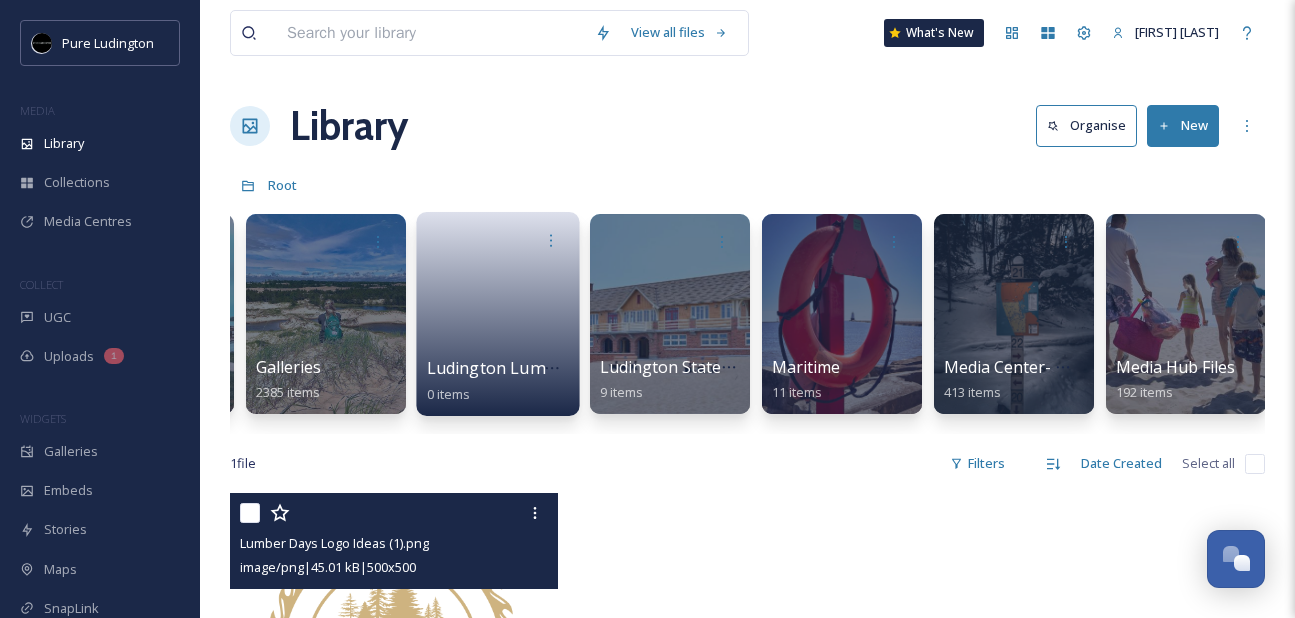 click at bounding box center (498, 307) 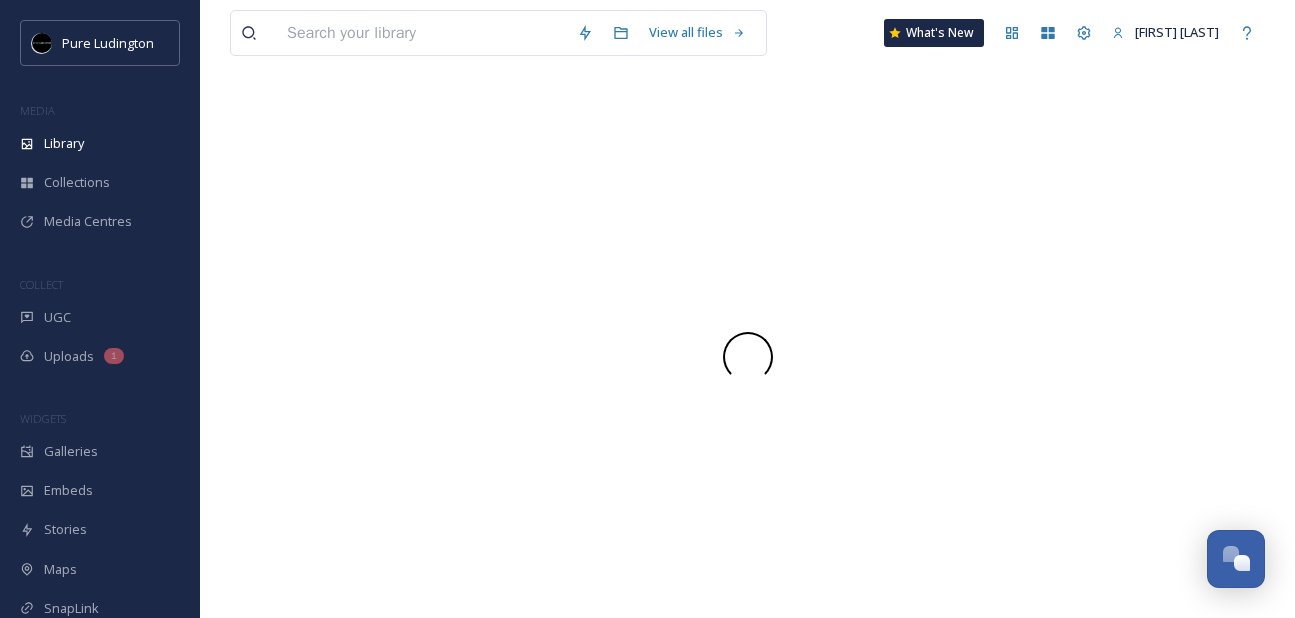 click at bounding box center (747, 357) 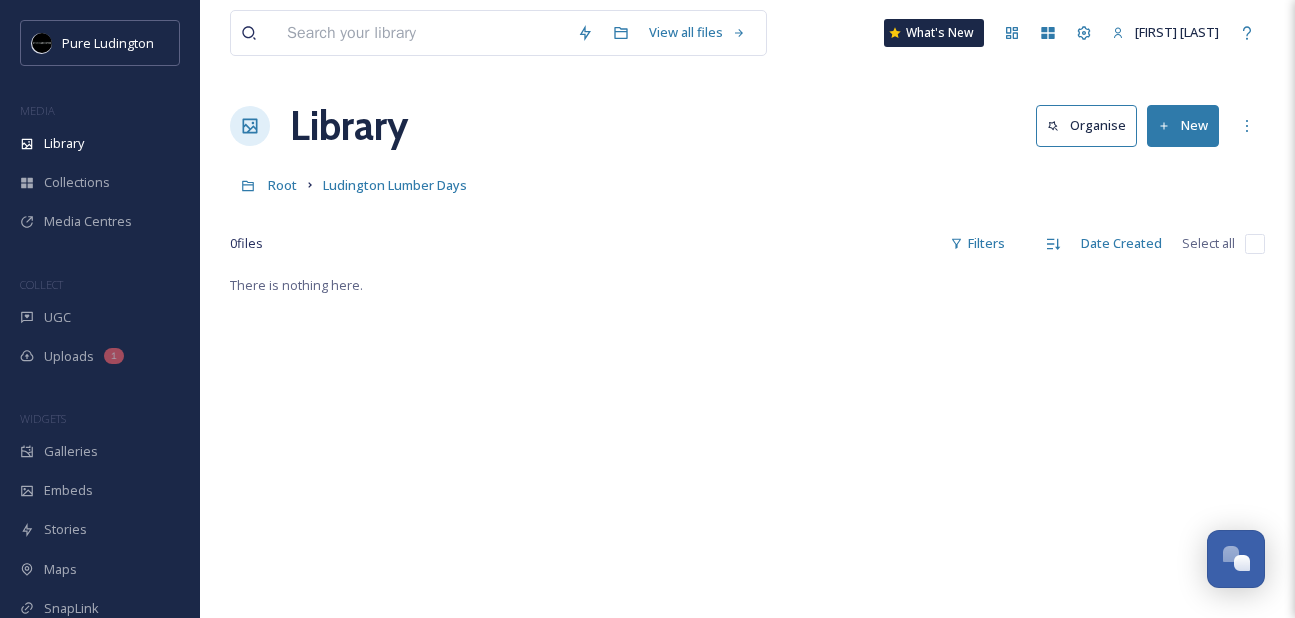 click on "Library Organise New" at bounding box center [747, 126] 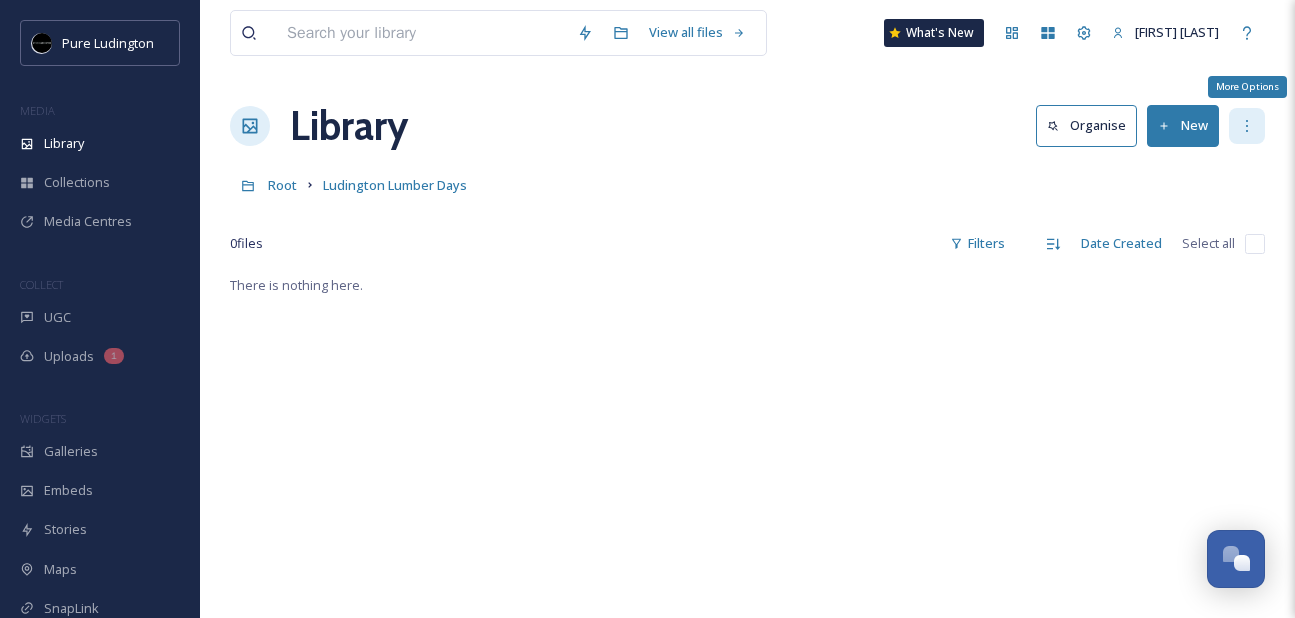 click 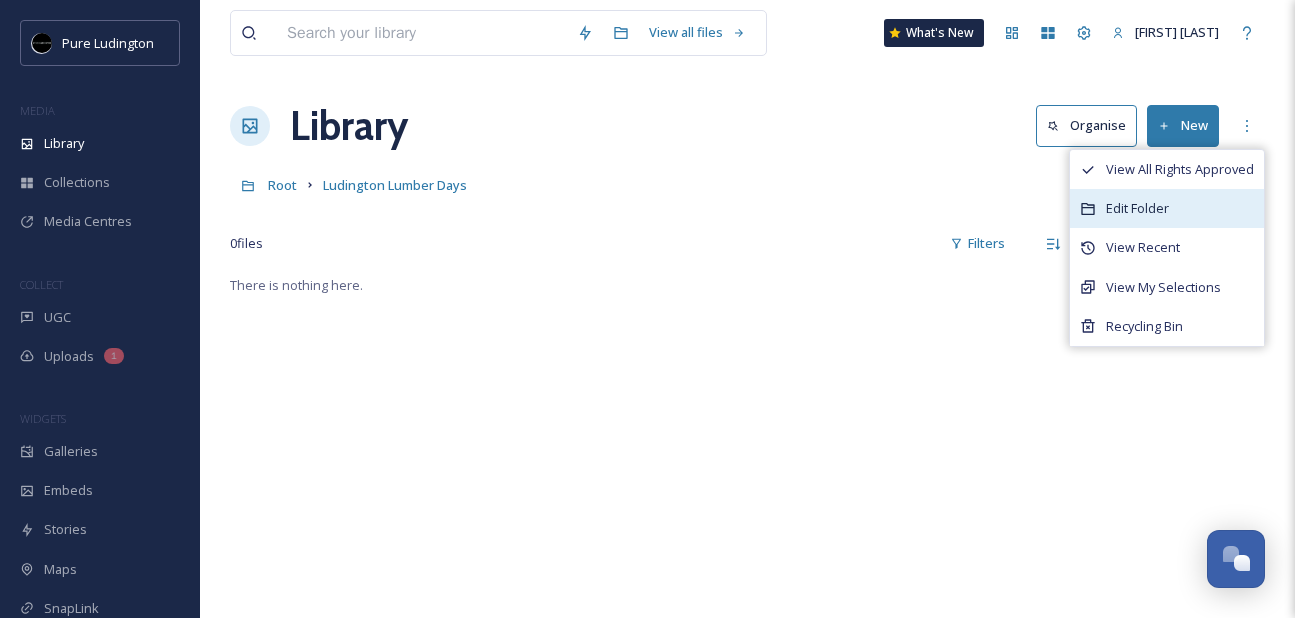 click on "Edit Folder" at bounding box center (1167, 208) 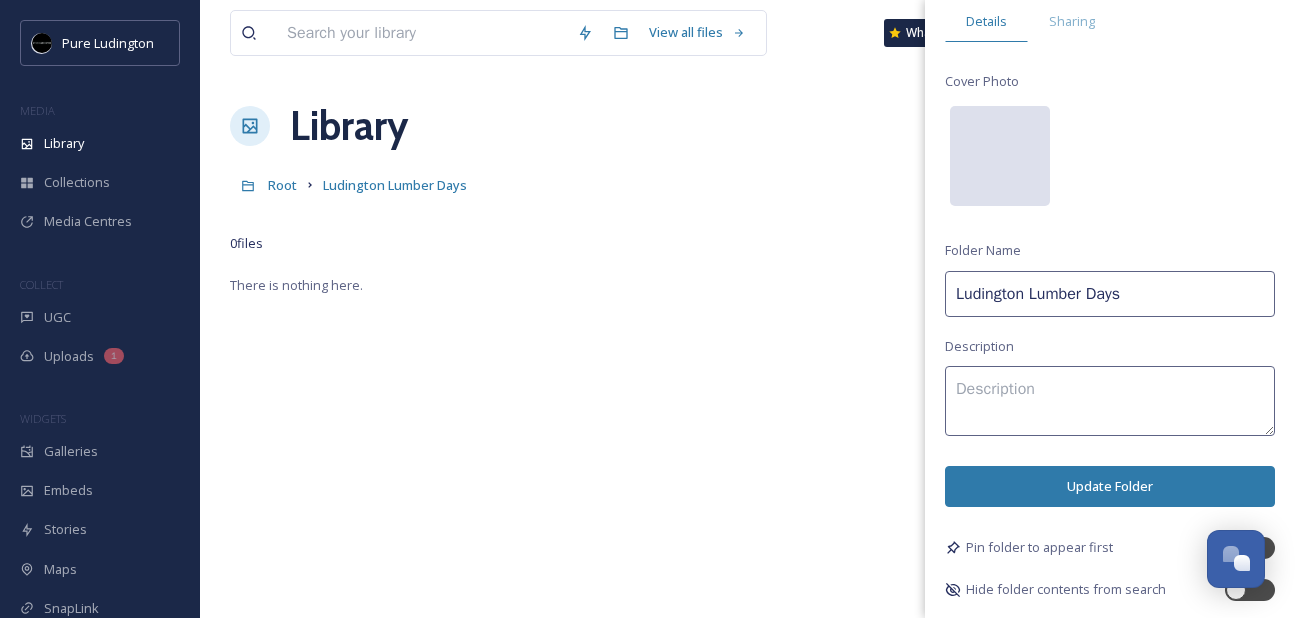scroll, scrollTop: 0, scrollLeft: 0, axis: both 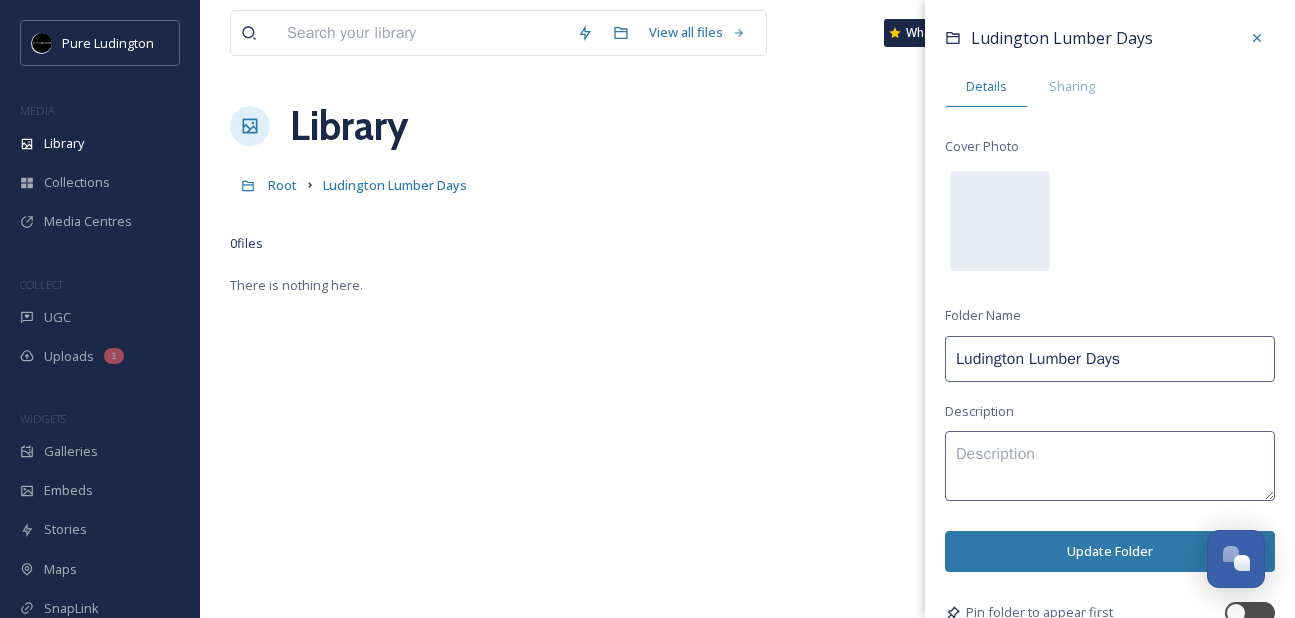 click 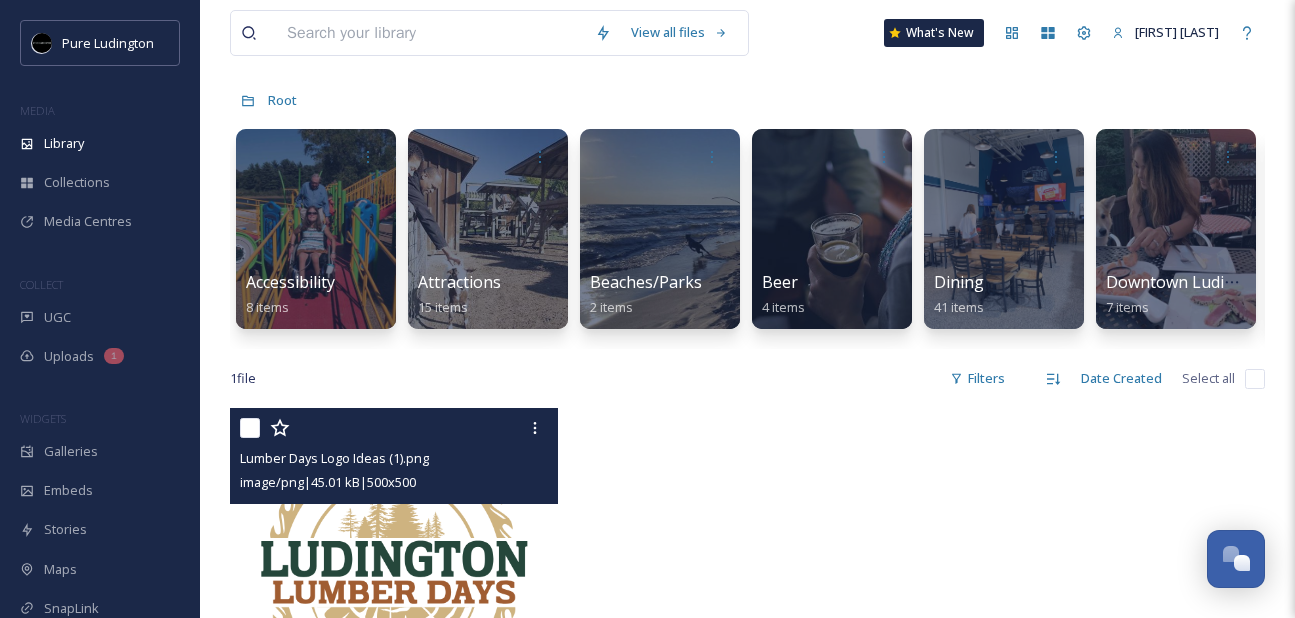 scroll, scrollTop: 87, scrollLeft: 0, axis: vertical 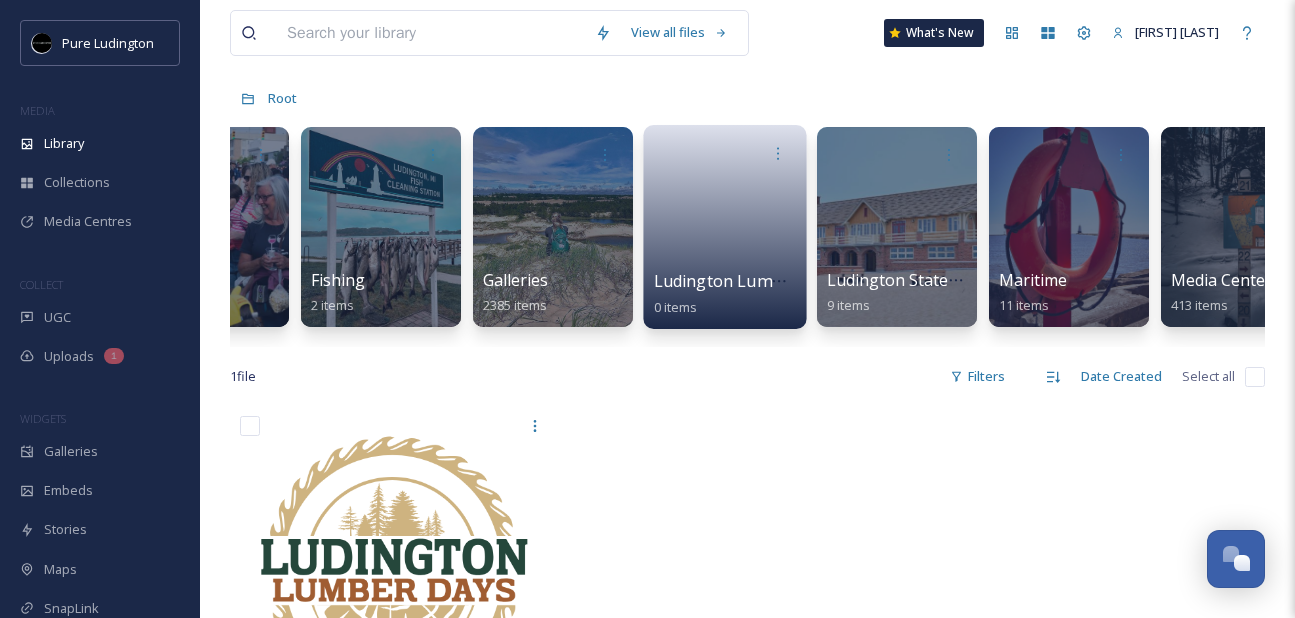 click at bounding box center [725, 220] 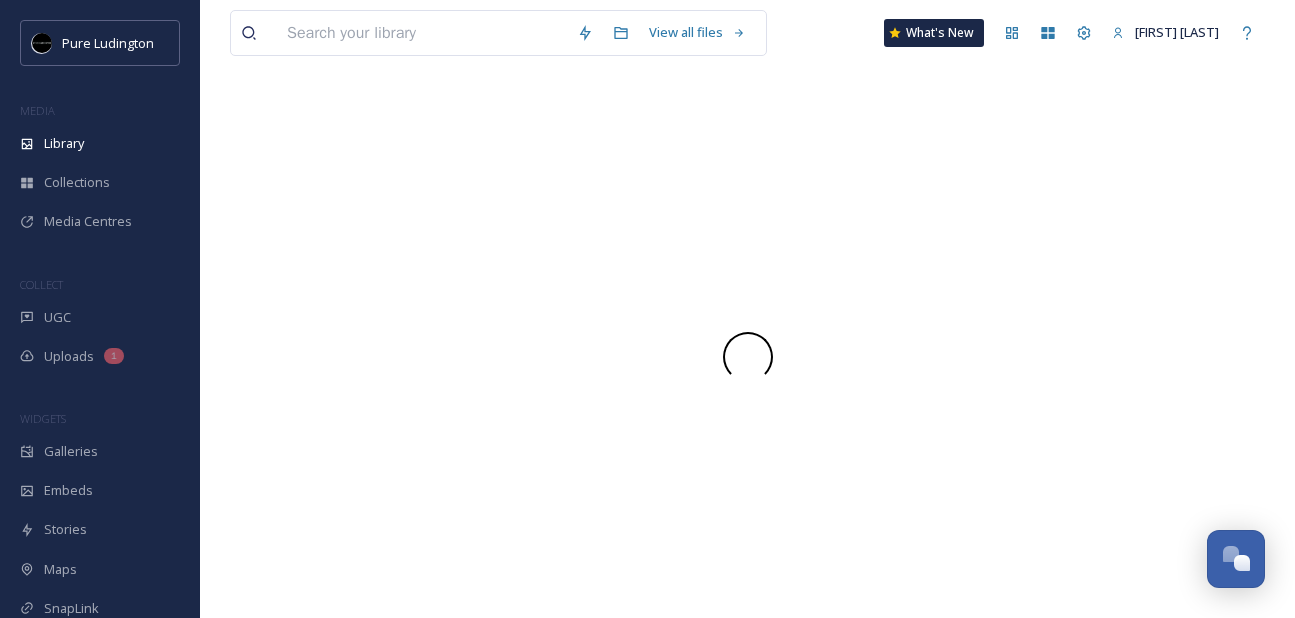 scroll, scrollTop: 0, scrollLeft: 0, axis: both 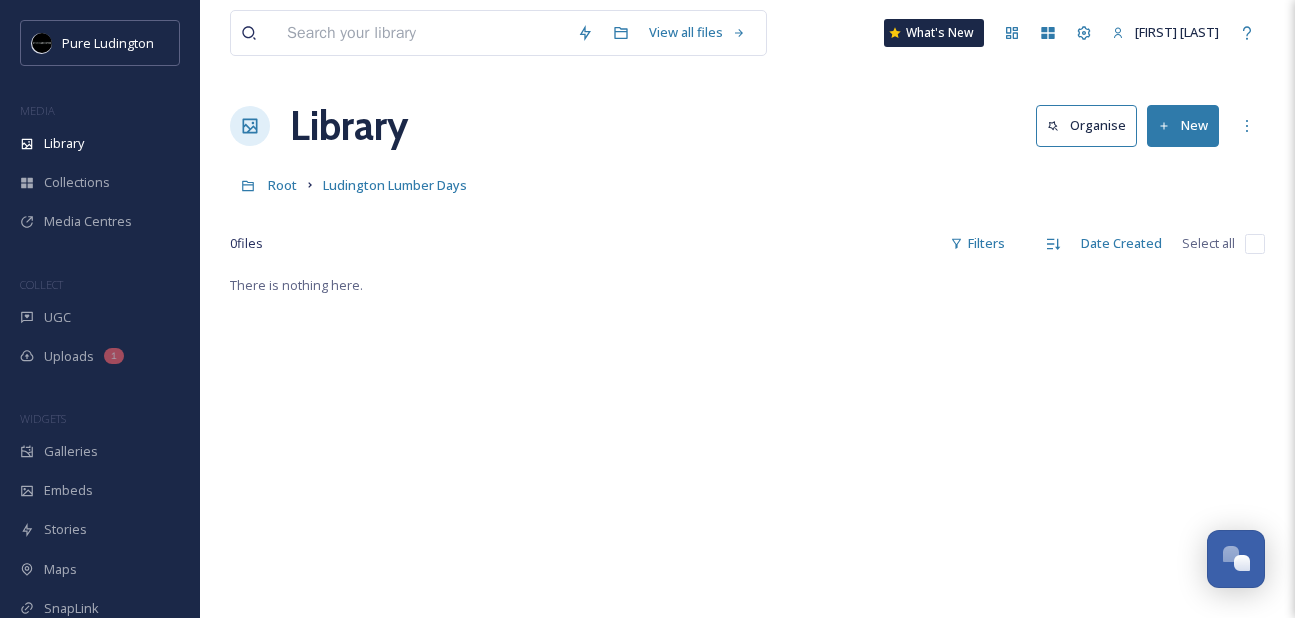 click on "Organise" at bounding box center (1086, 125) 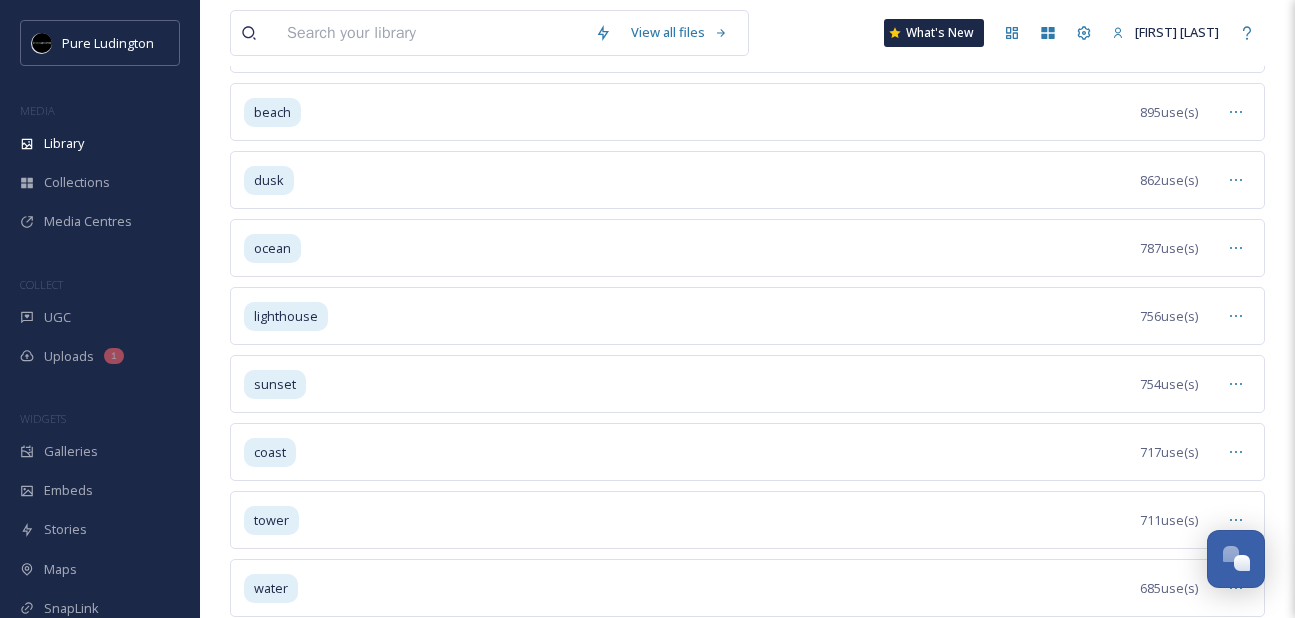 scroll, scrollTop: 671, scrollLeft: 0, axis: vertical 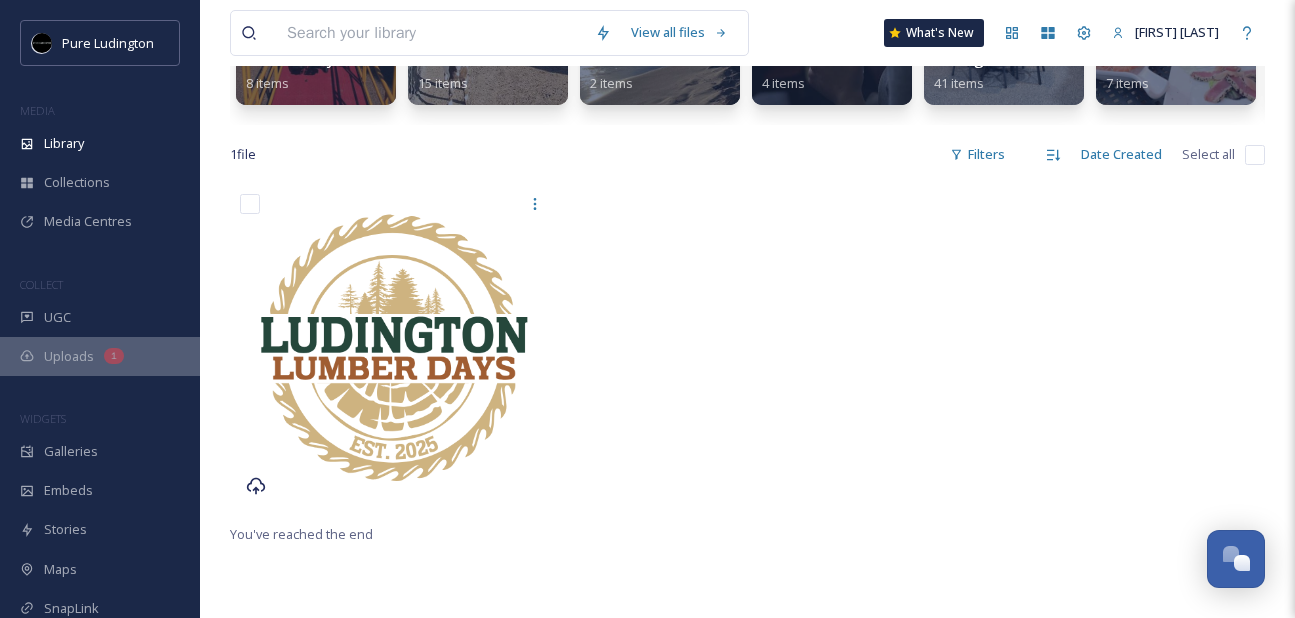 click on "Uploads" at bounding box center (69, 356) 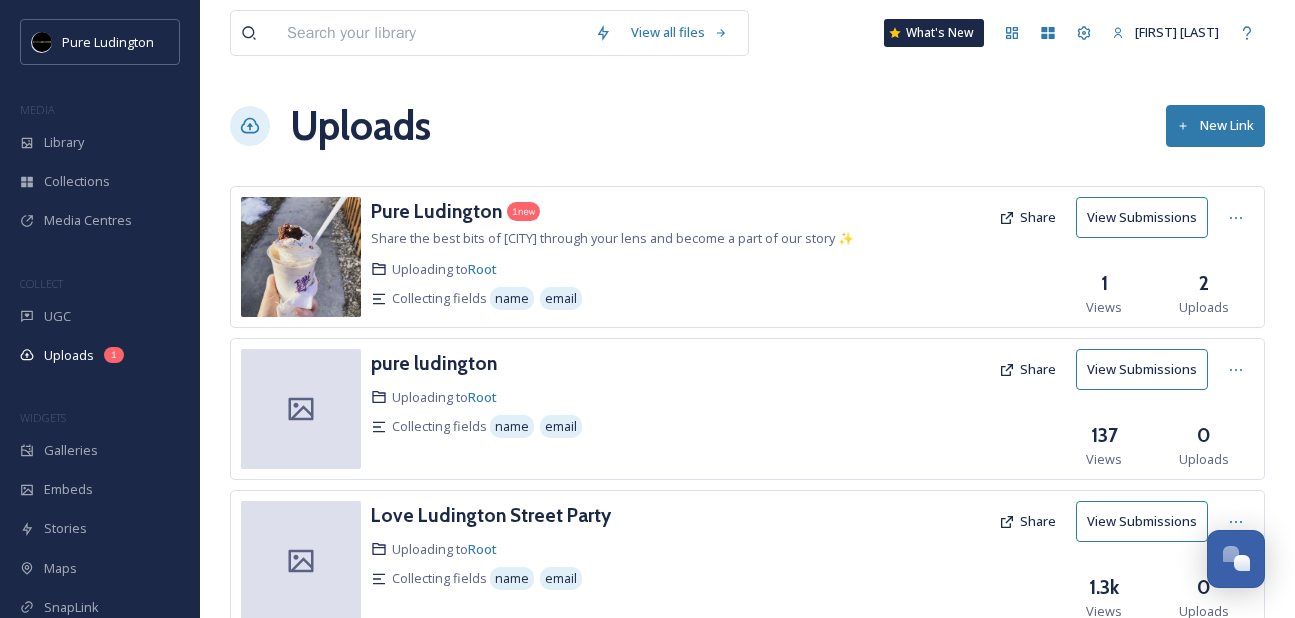 scroll, scrollTop: 2, scrollLeft: 0, axis: vertical 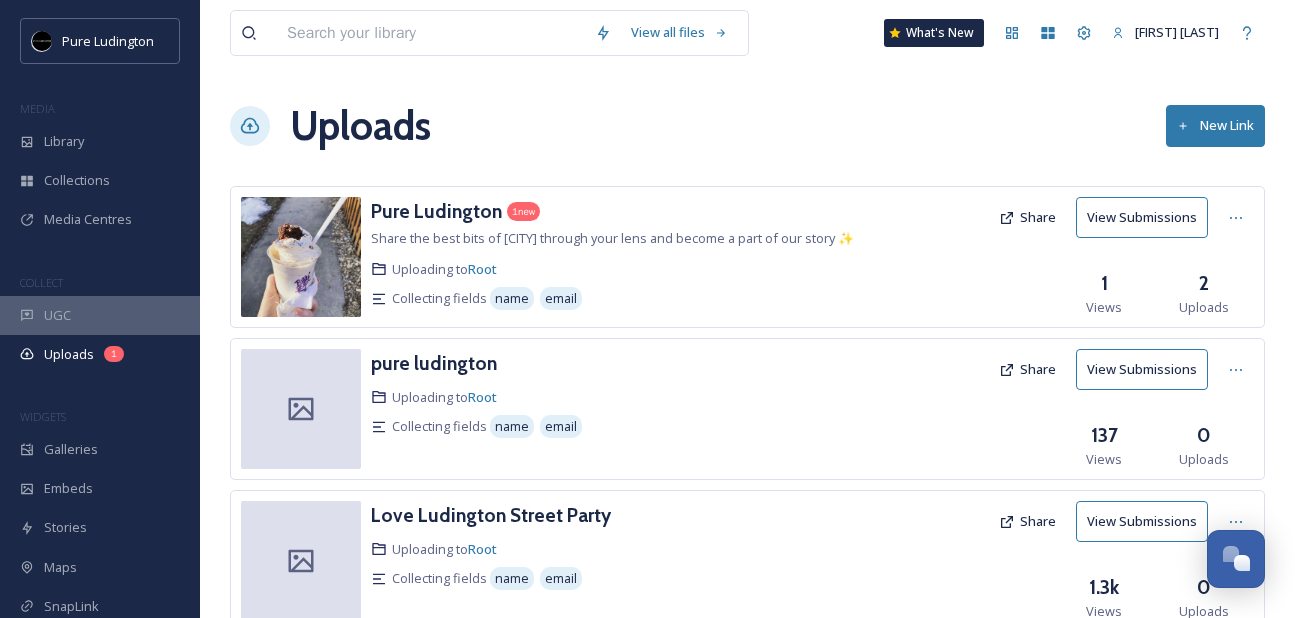 click on "UGC" at bounding box center (100, 315) 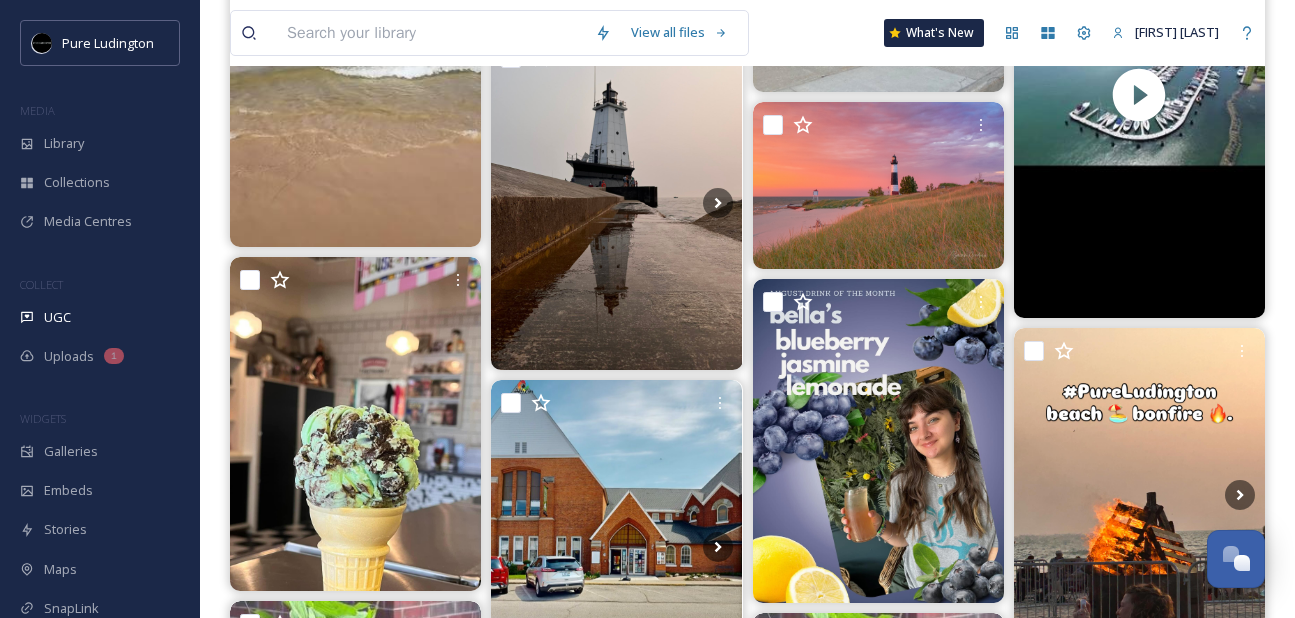 scroll, scrollTop: 1357, scrollLeft: 0, axis: vertical 